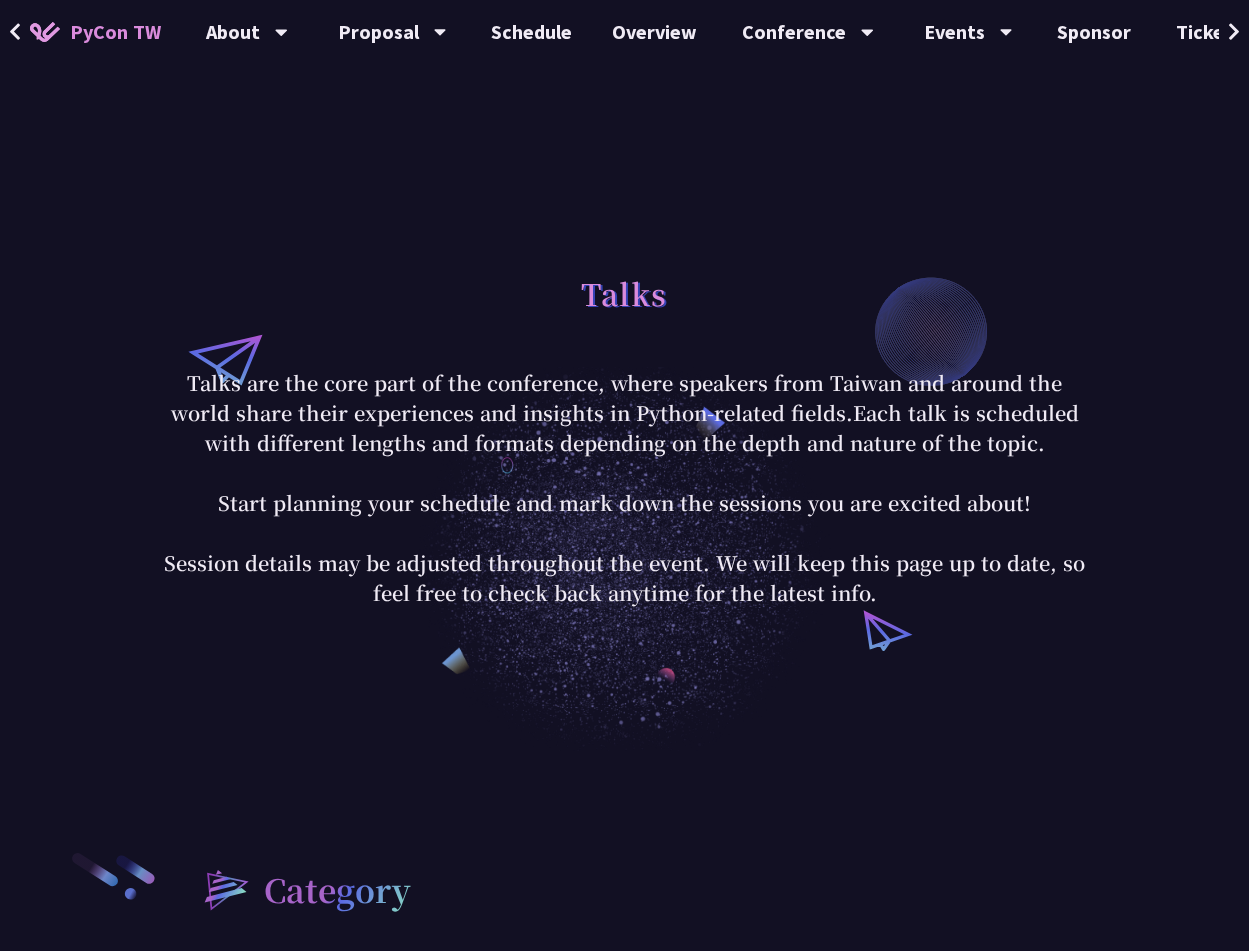 scroll, scrollTop: 906, scrollLeft: 0, axis: vertical 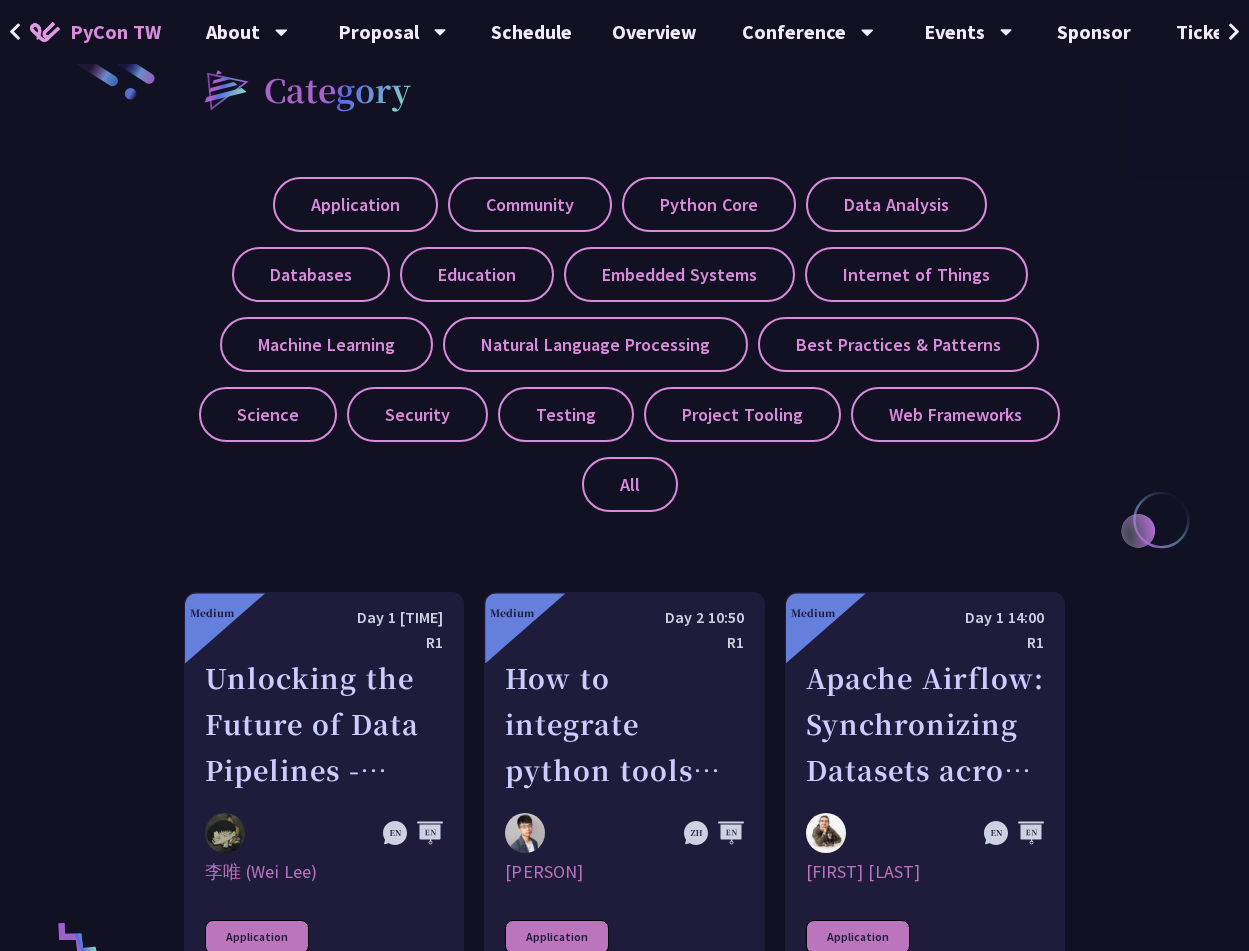 click on "Category" at bounding box center (624, 89) 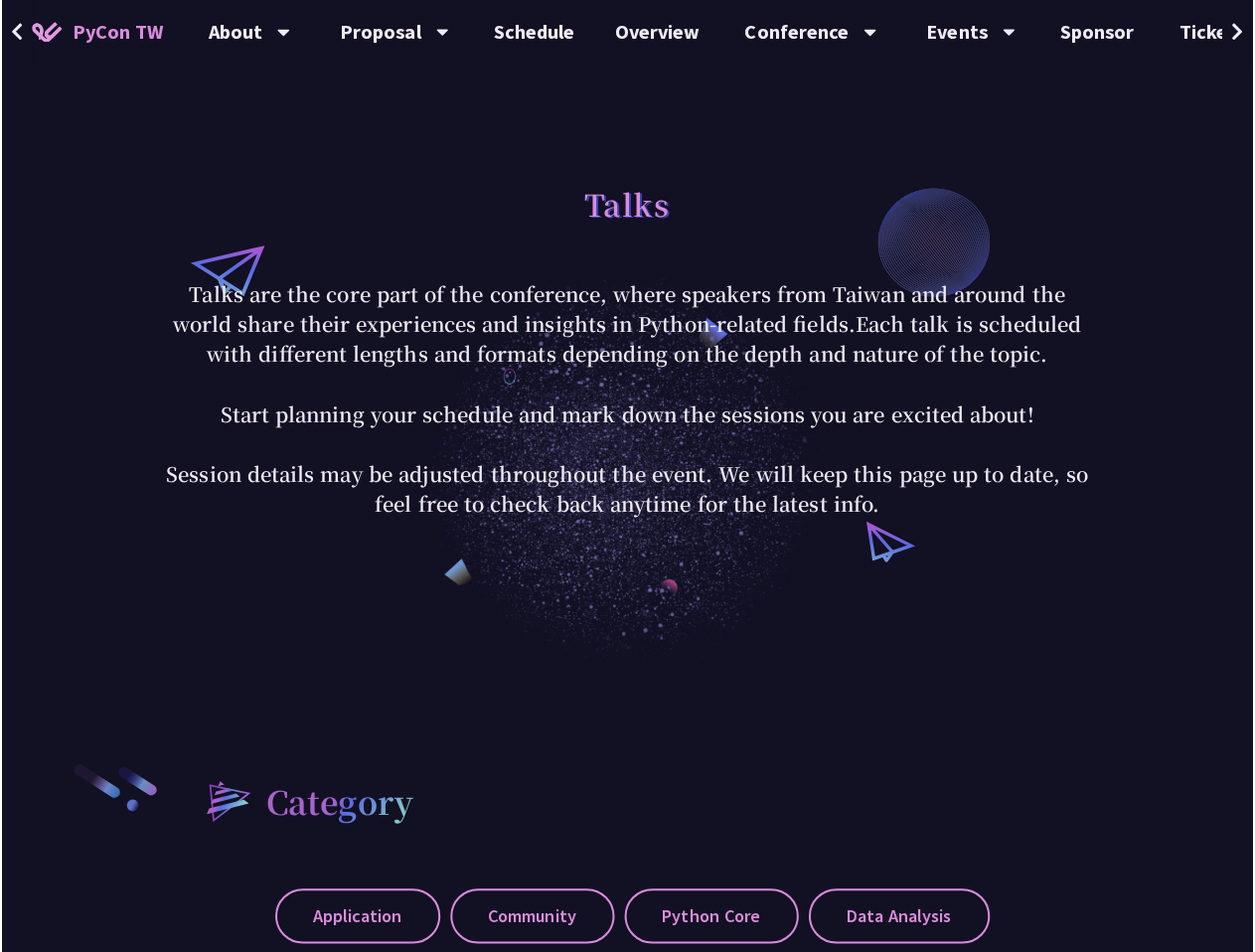 scroll, scrollTop: 0, scrollLeft: 0, axis: both 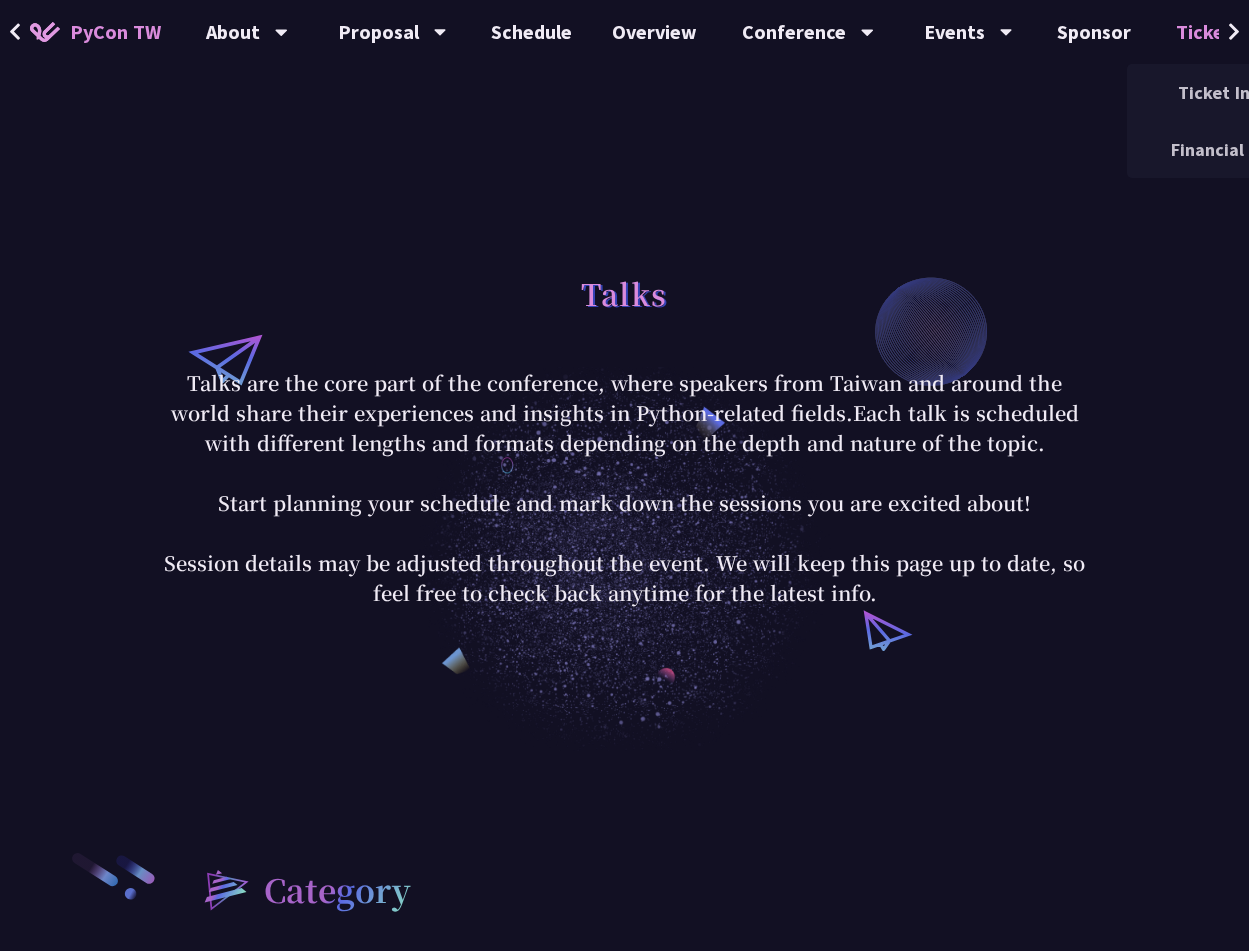 click on "Financial Aid" at bounding box center (1223, 149) 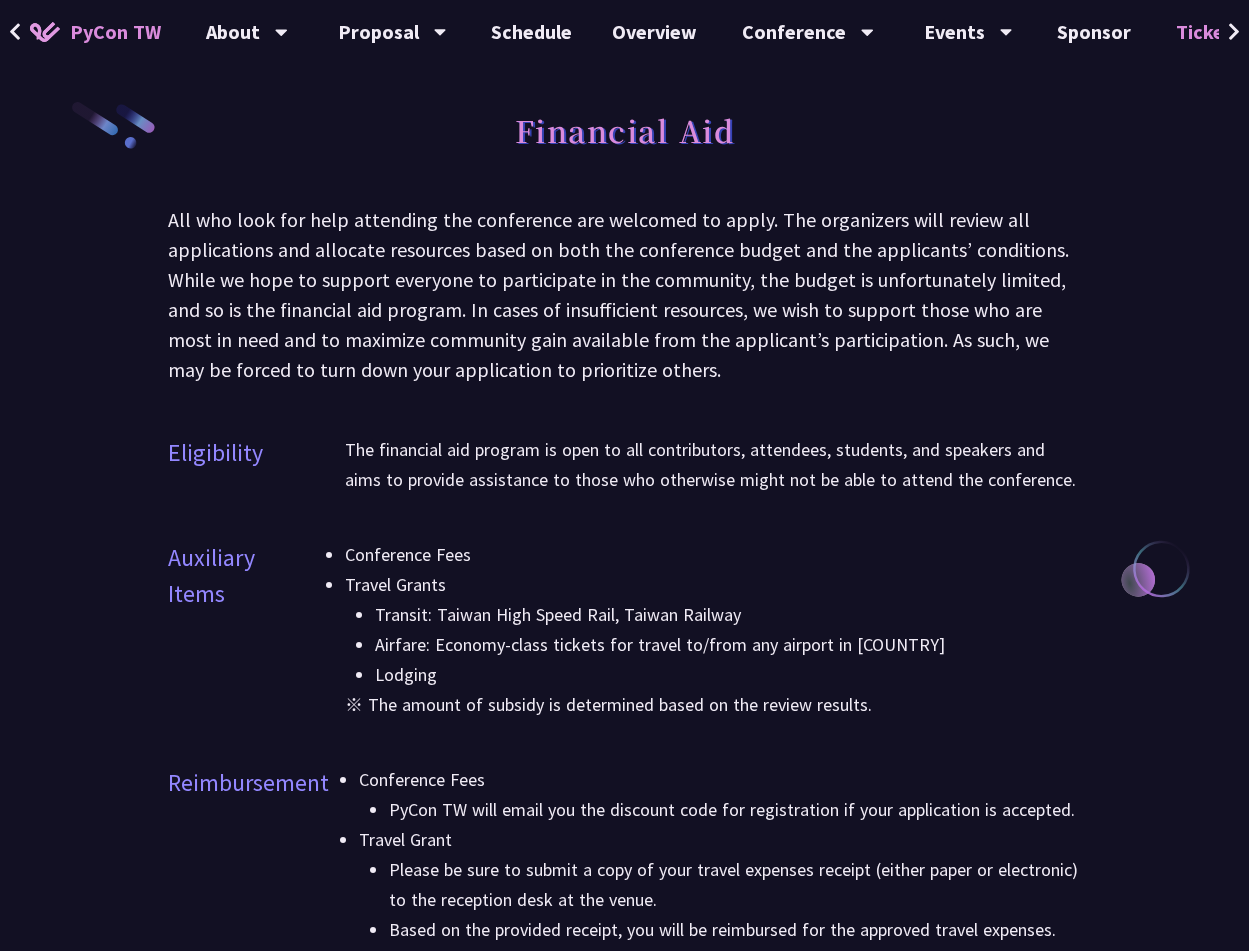click on "Financial Aid" at bounding box center [624, 152] 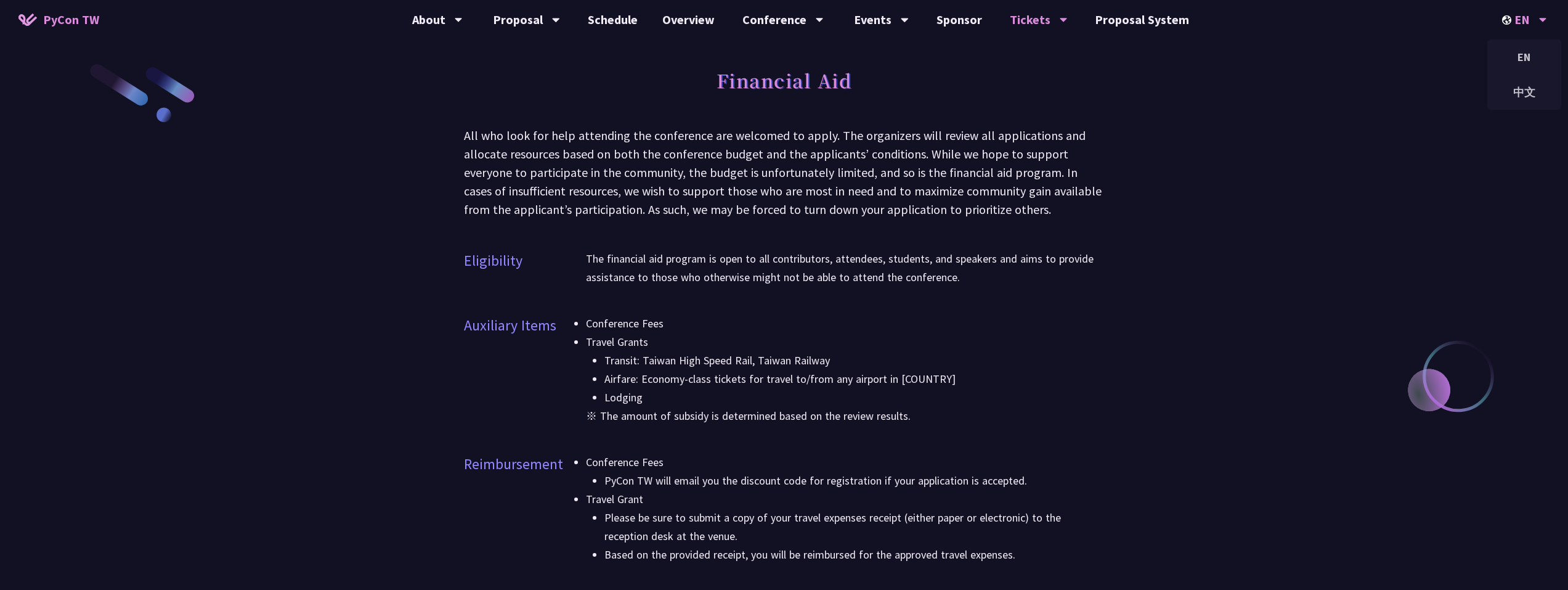 click on "EN" at bounding box center (1524, 20) 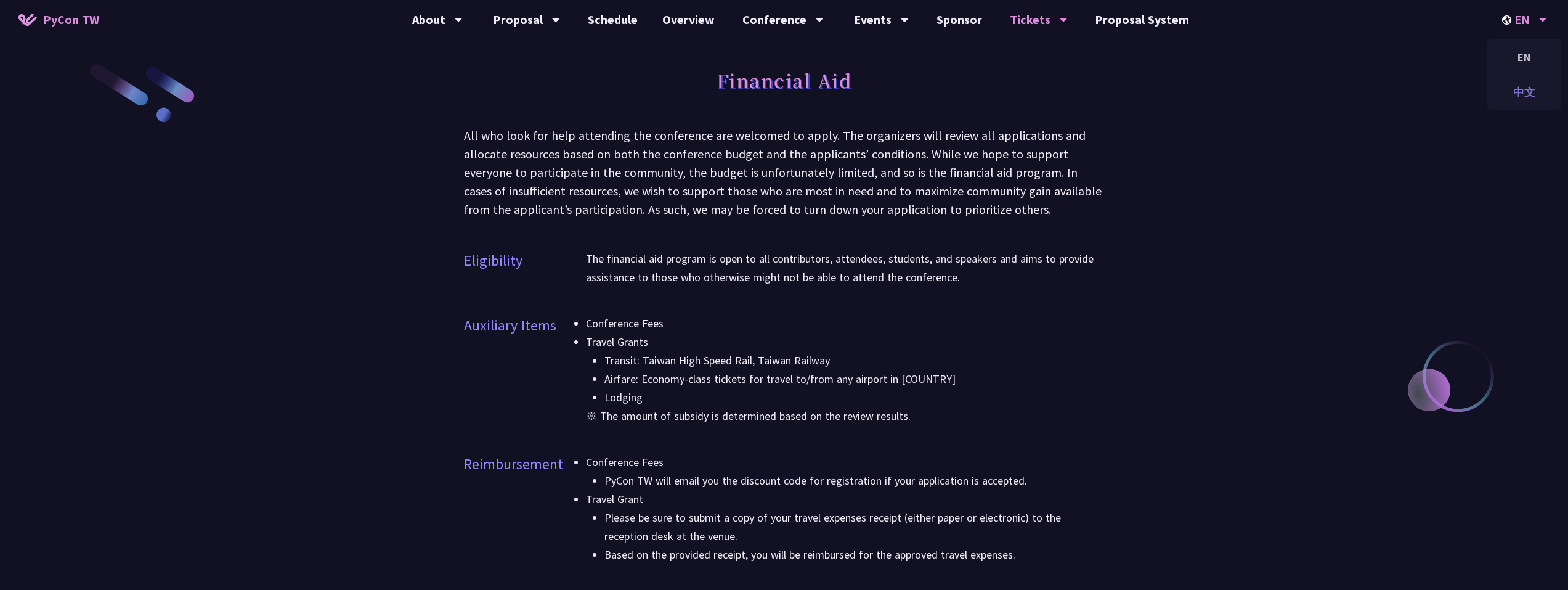 click on "中文" at bounding box center [1524, 92] 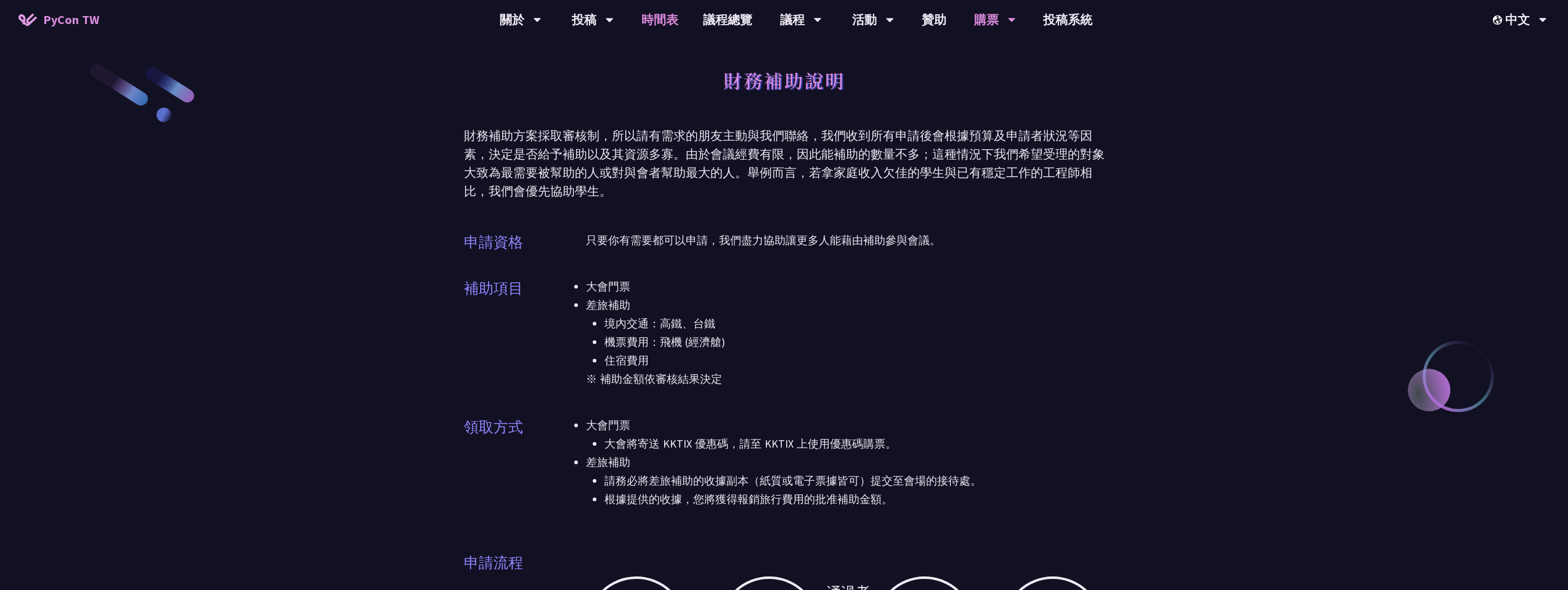 click on "時間表" at bounding box center [660, 20] 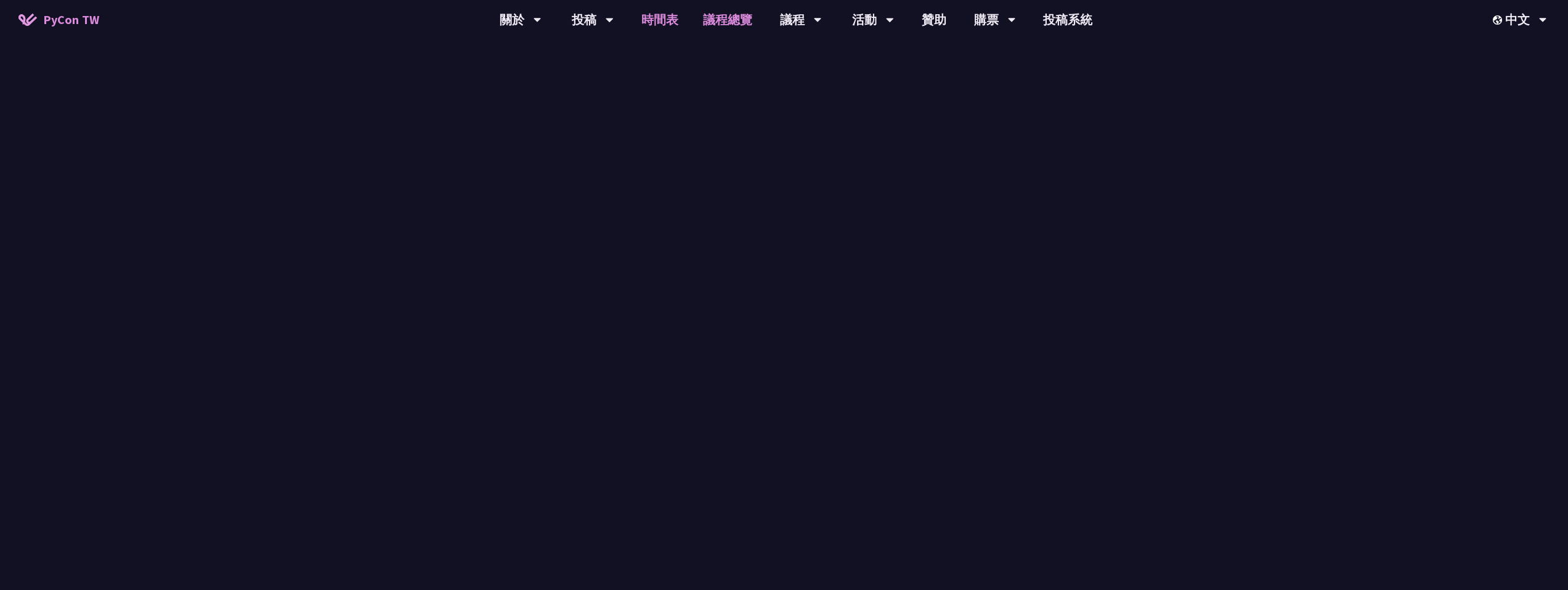click on "議程總覽" at bounding box center [728, 20] 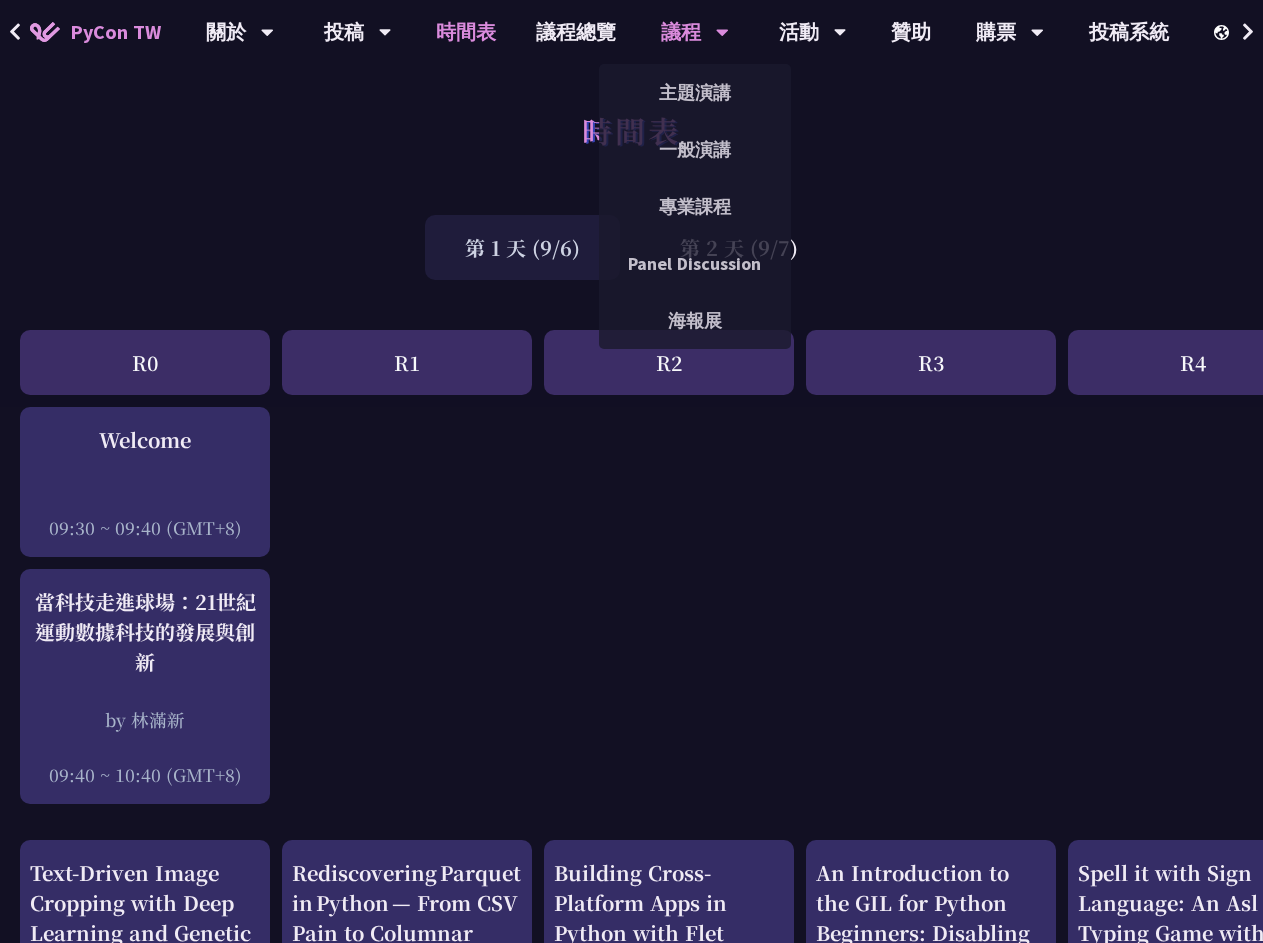 scroll, scrollTop: 0, scrollLeft: 0, axis: both 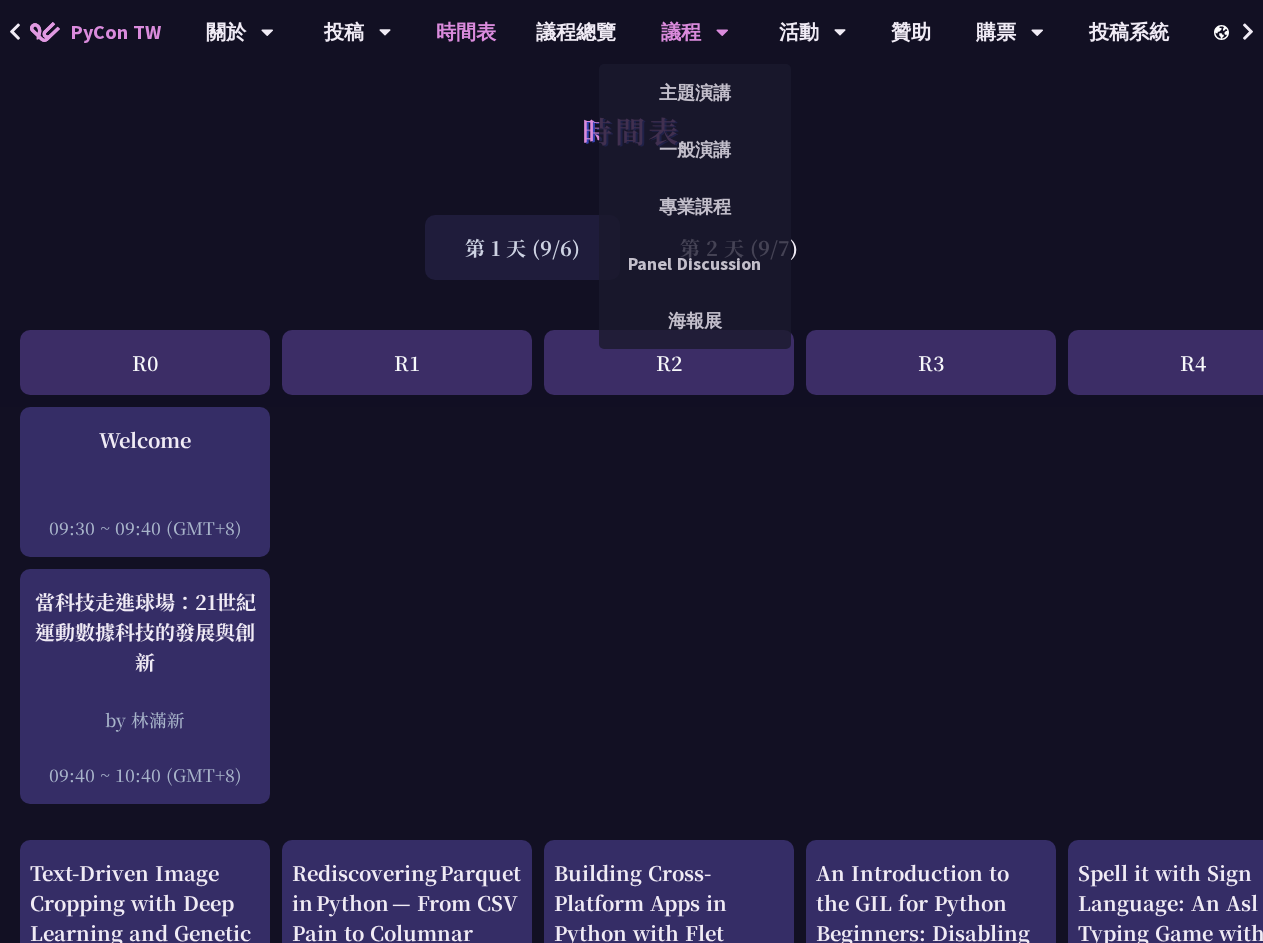 click on "議程" at bounding box center (240, 32) 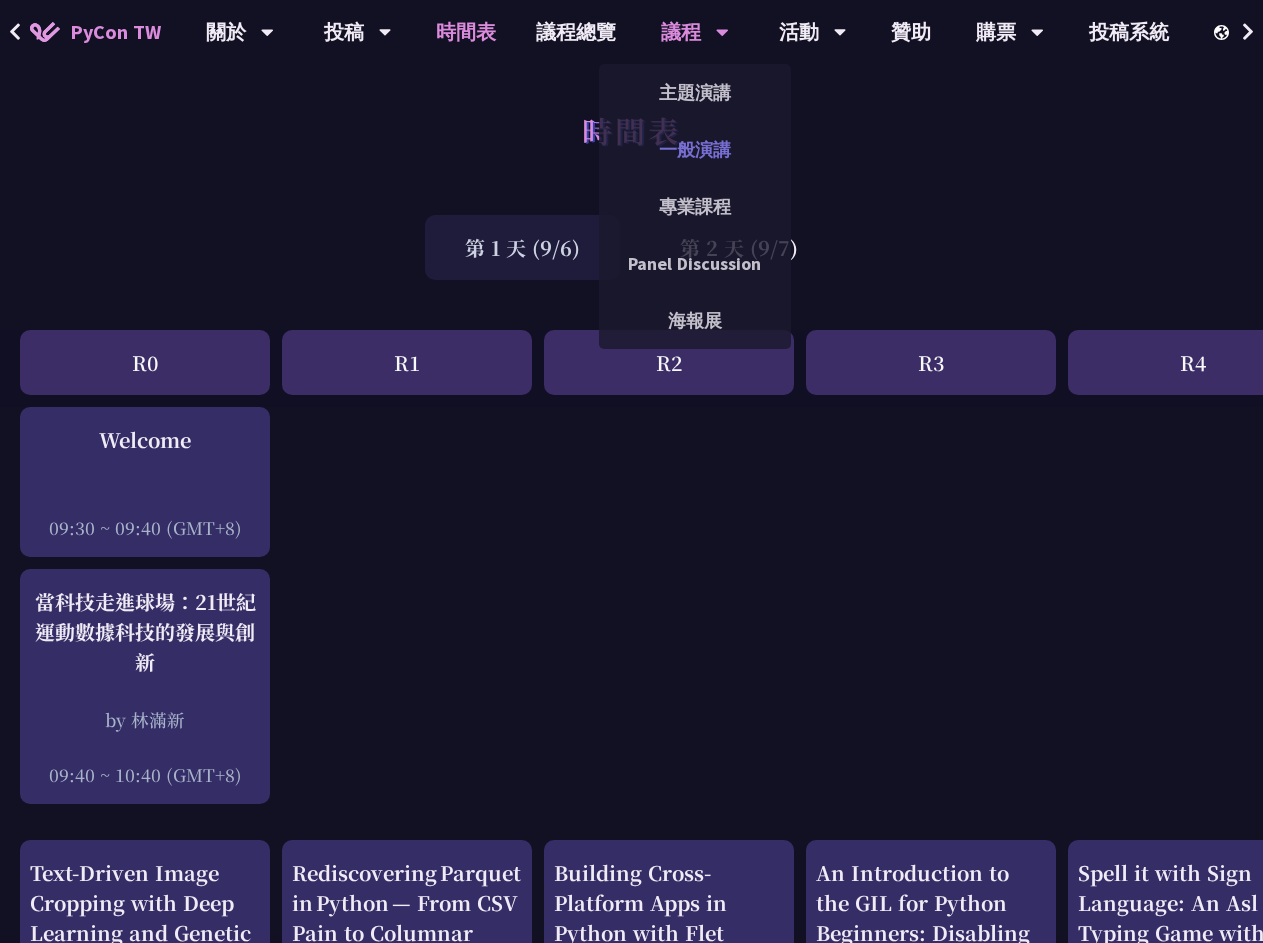 click on "[SPEECH_TYPE]" at bounding box center (695, 149) 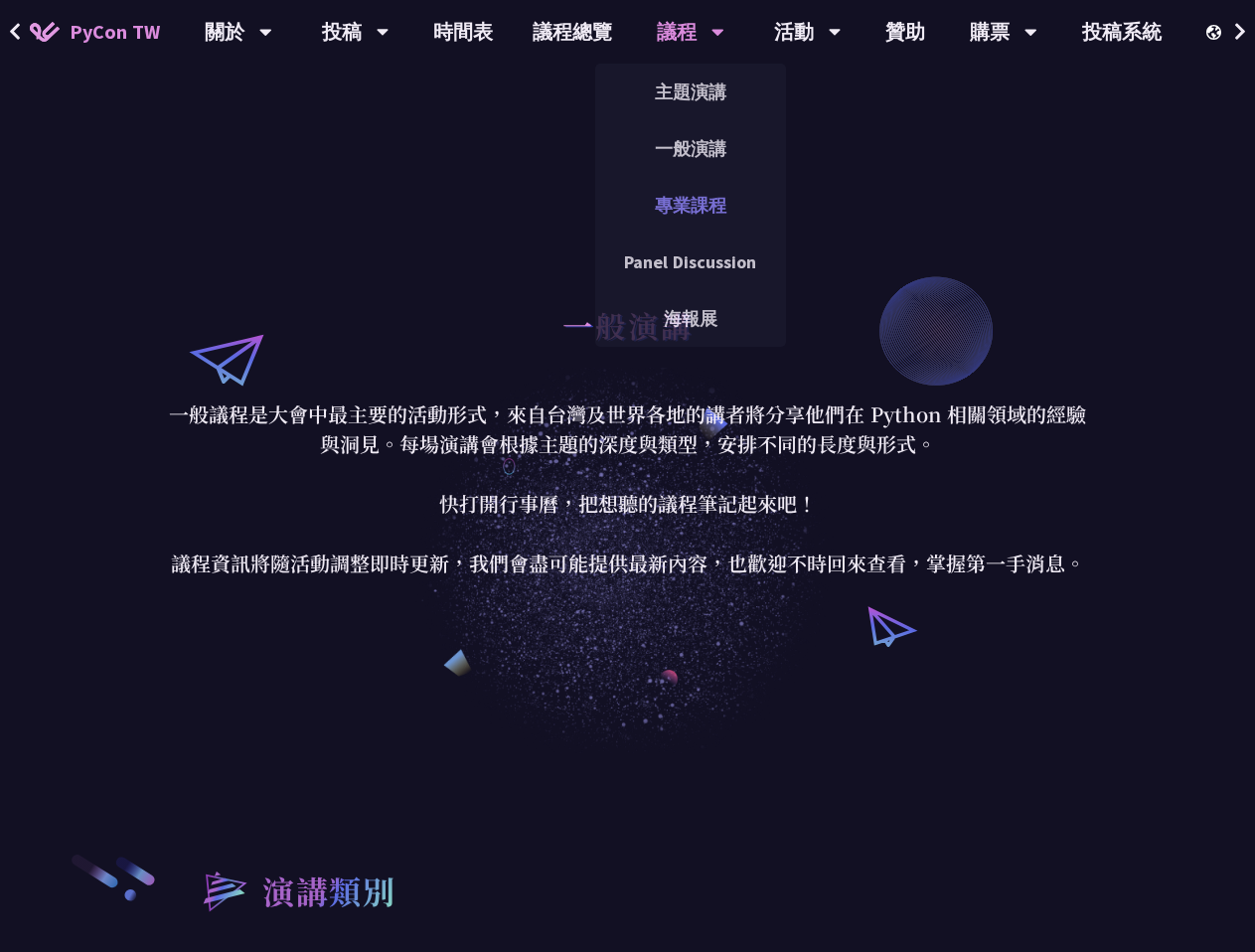 click on "專業課程" at bounding box center (691, 205) 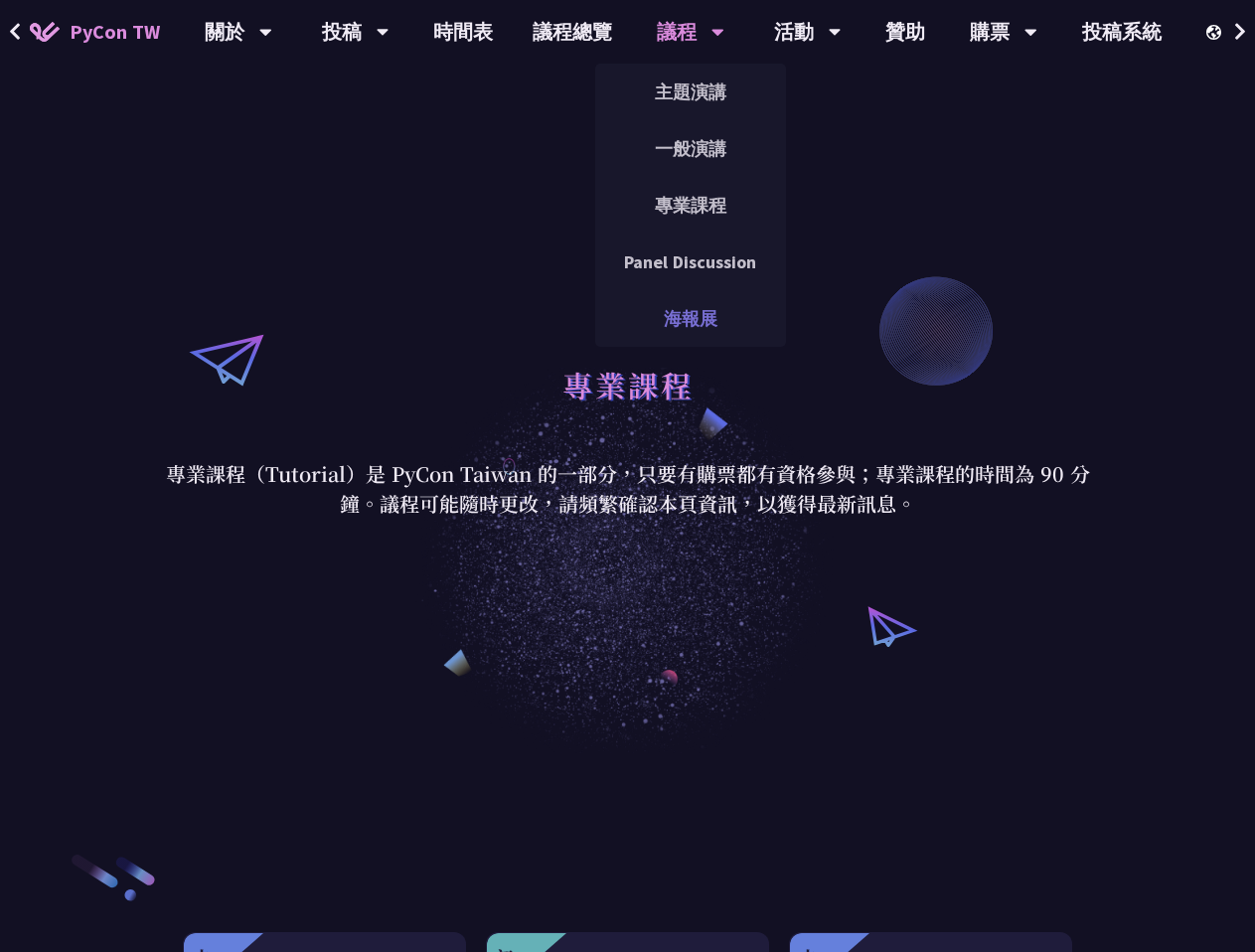 click on "海報展" at bounding box center (691, 318) 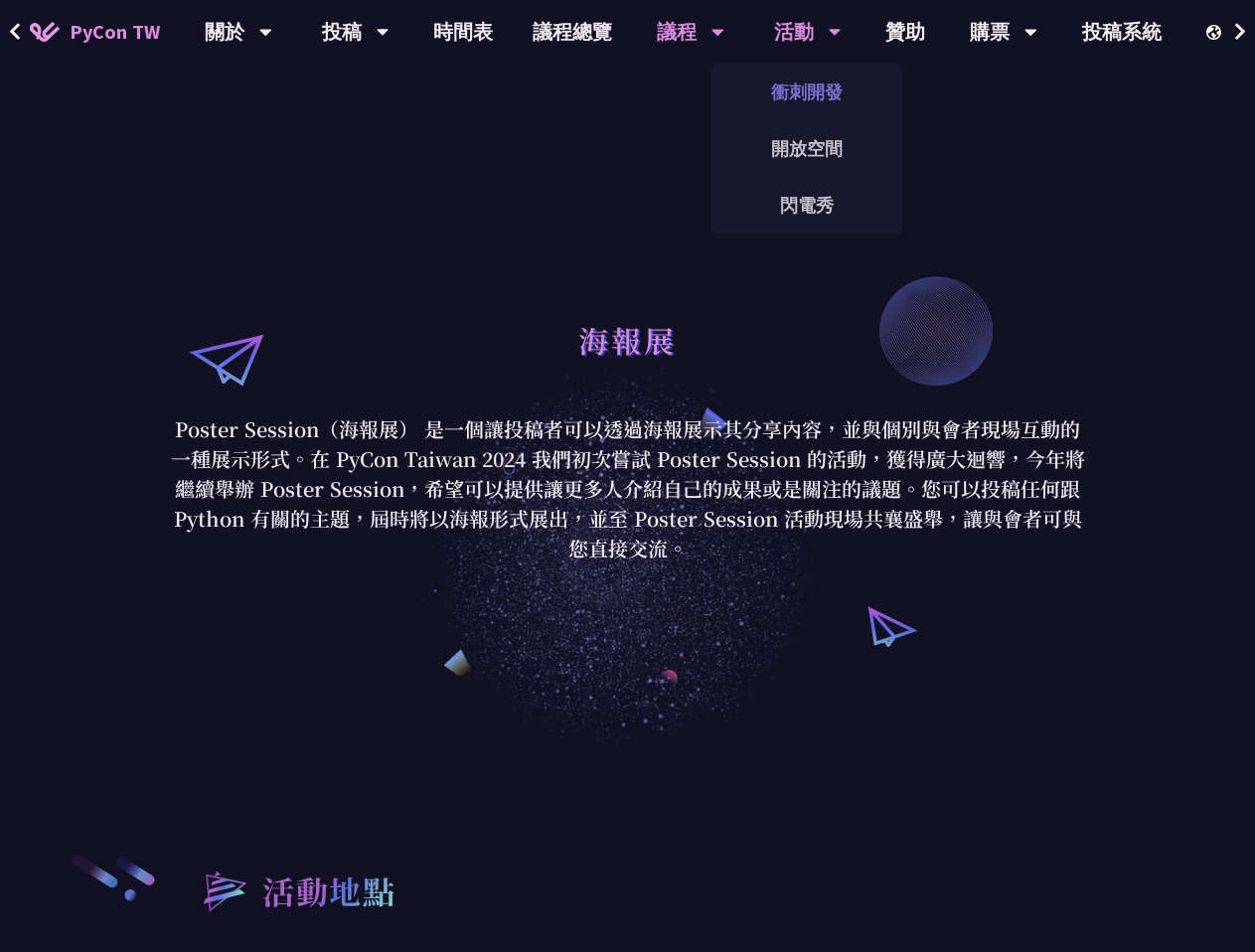 click on "衝刺開發" at bounding box center [807, 91] 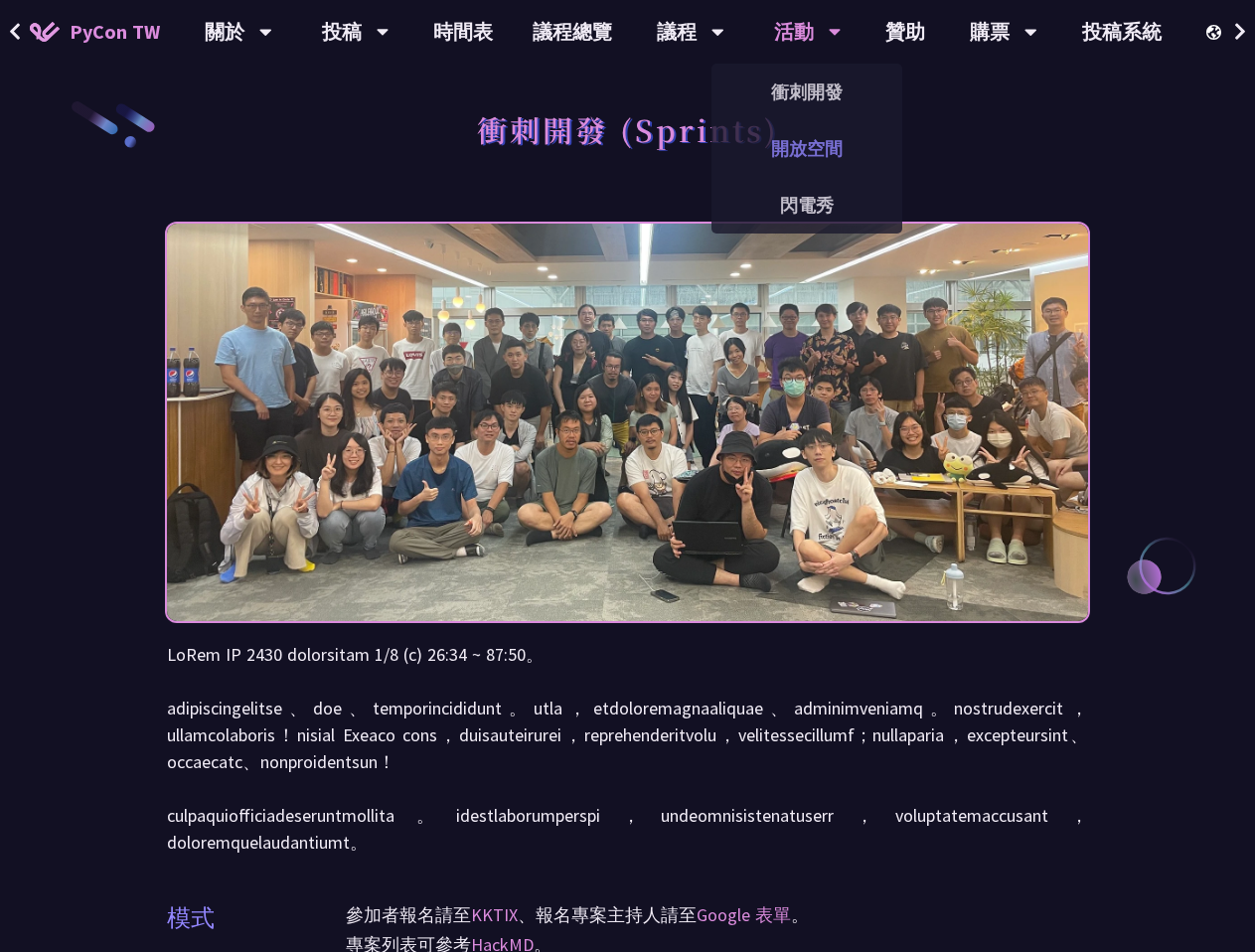 click on "開放空間" at bounding box center (807, 148) 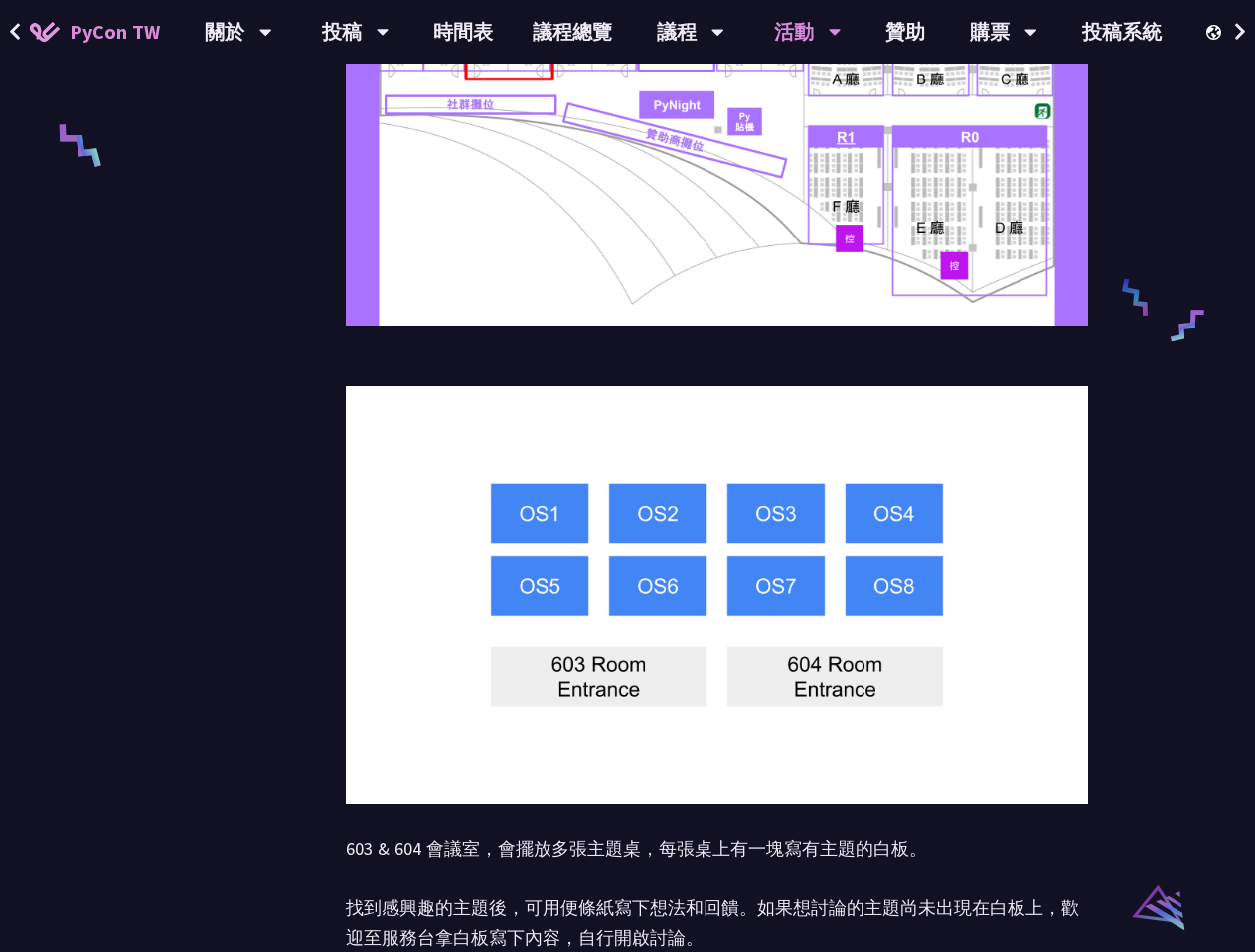 scroll, scrollTop: 596, scrollLeft: 0, axis: vertical 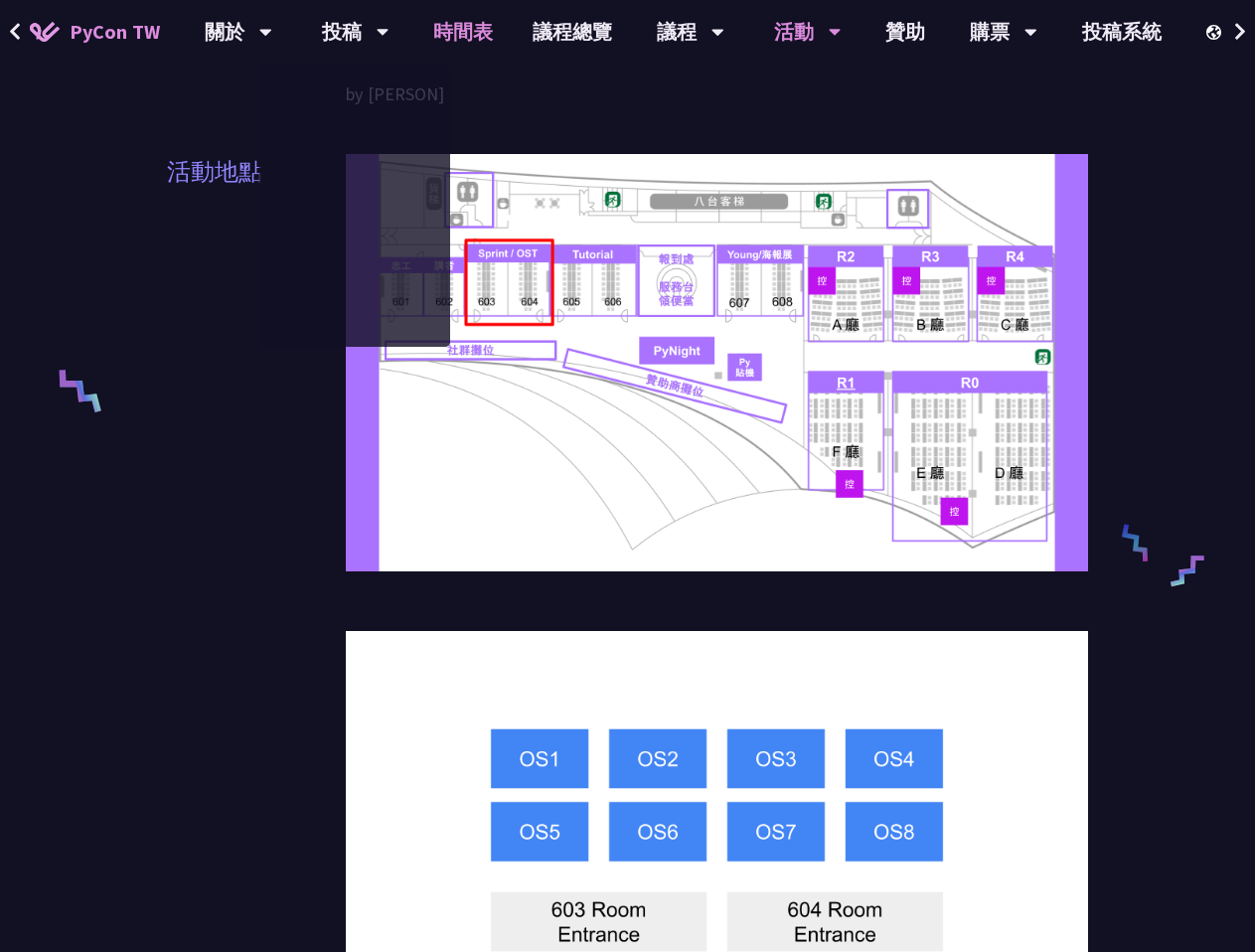 click on "時間表" at bounding box center [463, 32] 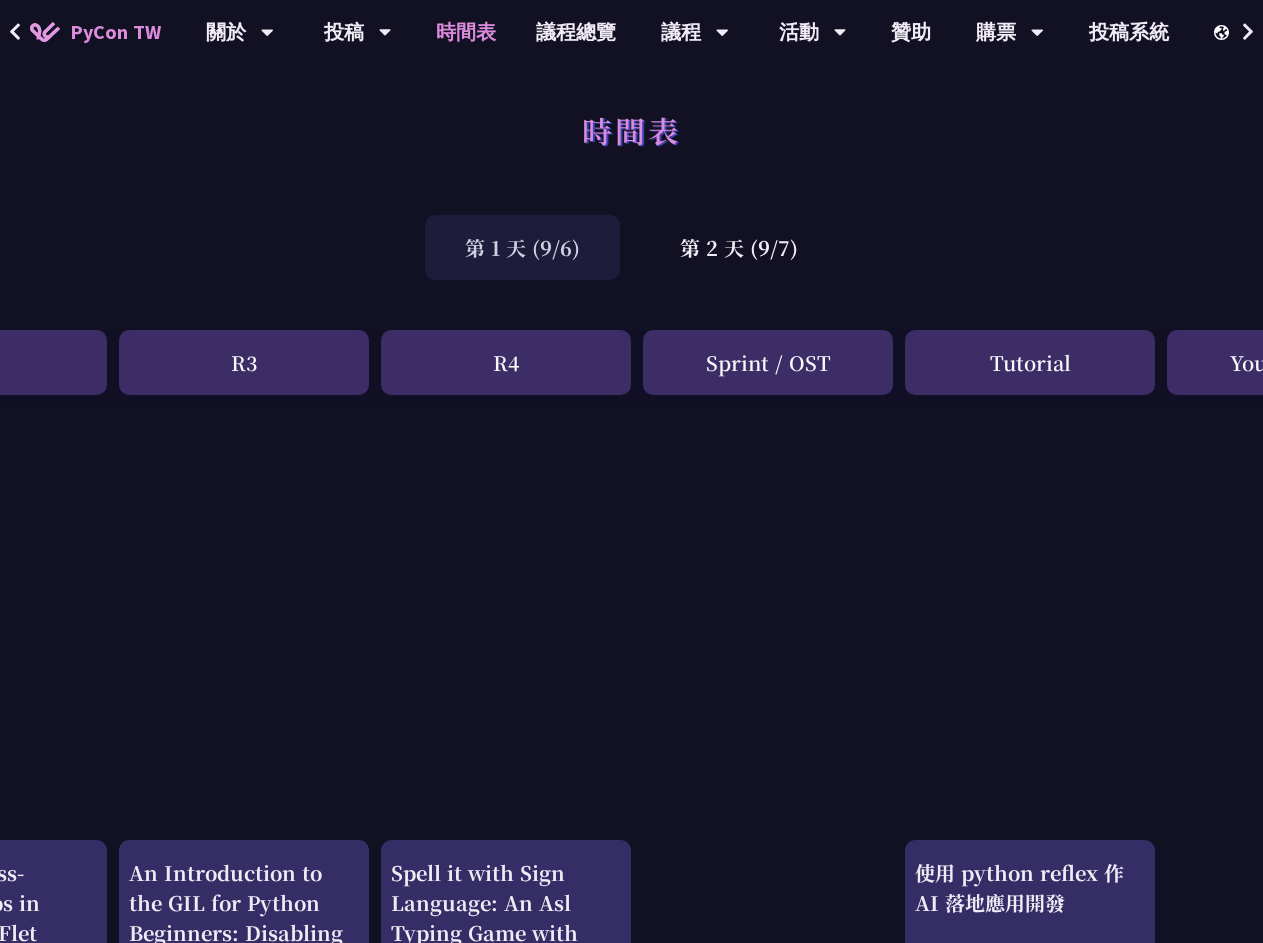 scroll, scrollTop: 0, scrollLeft: 861, axis: horizontal 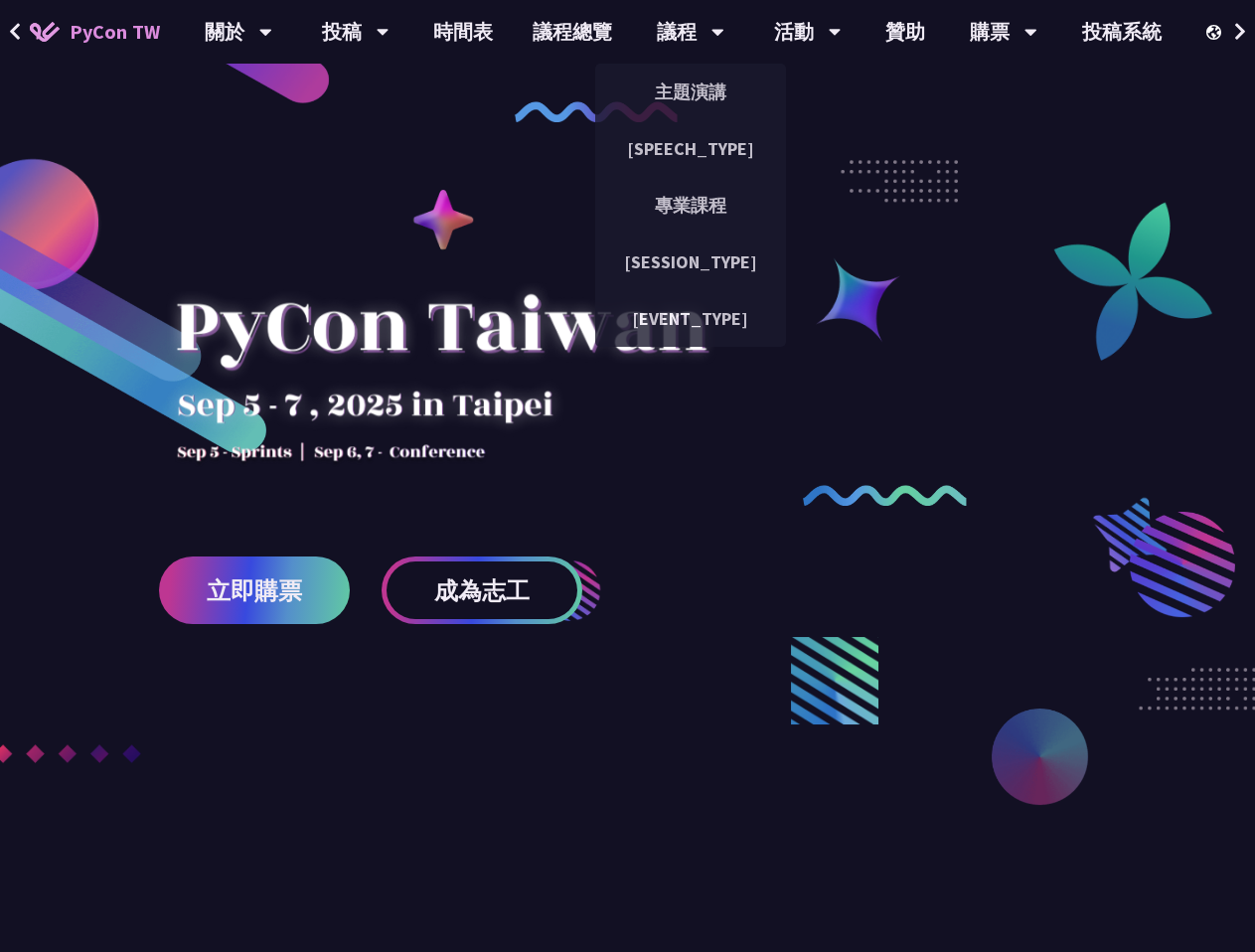 click on "議程" at bounding box center (238, 32) 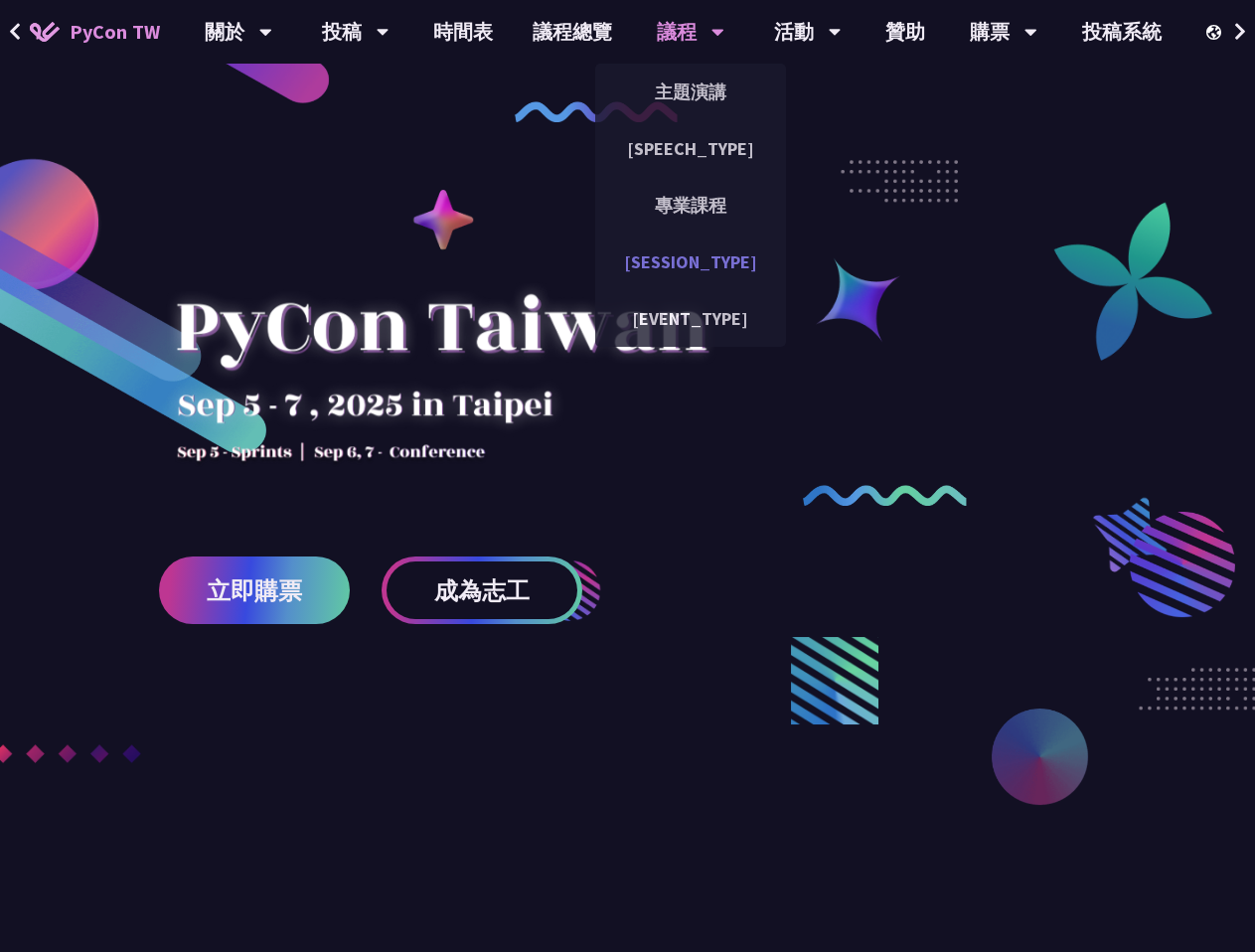 click on "Panel Discussion" at bounding box center (691, 261) 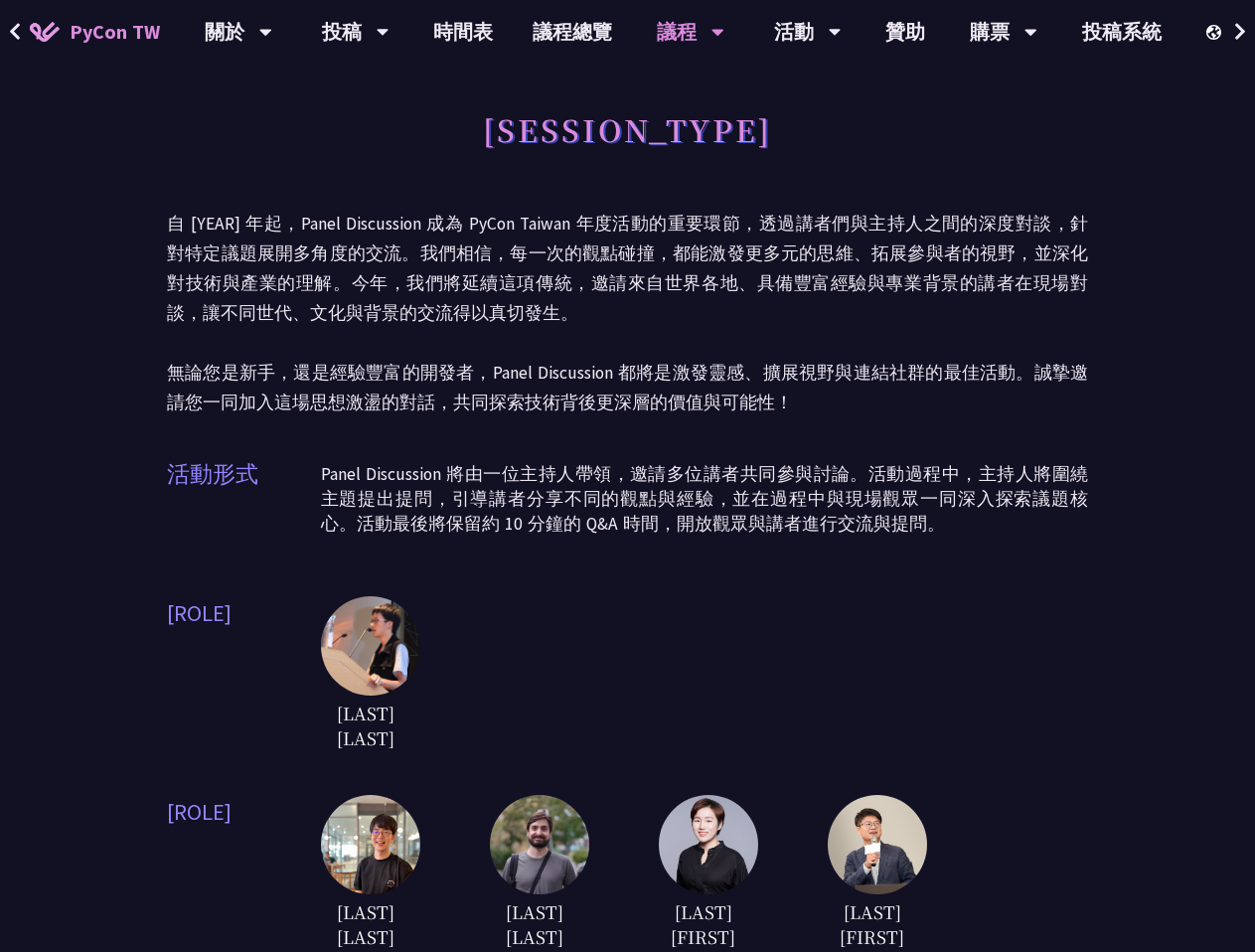 click at bounding box center (371, 646) 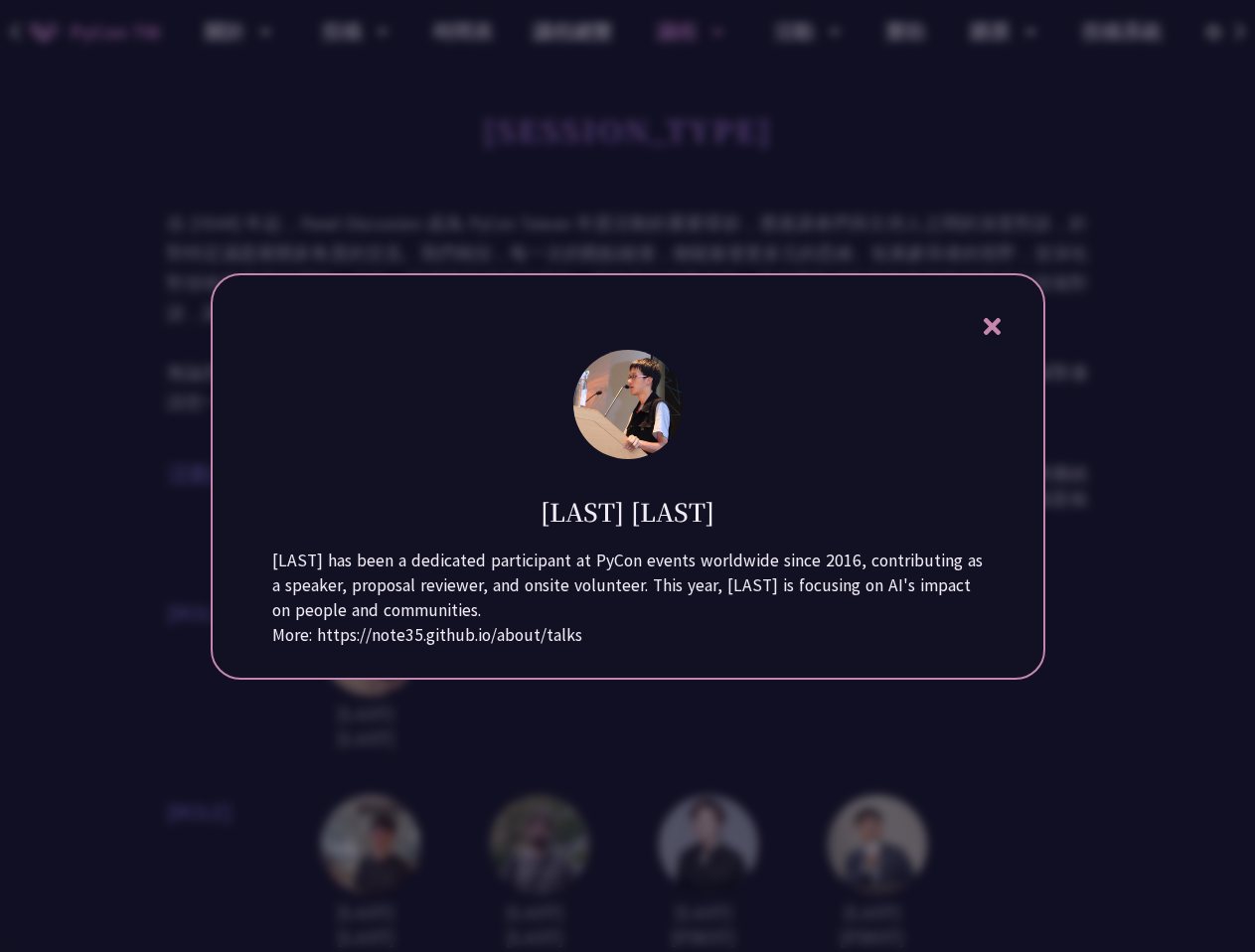 click at bounding box center (627, 476) 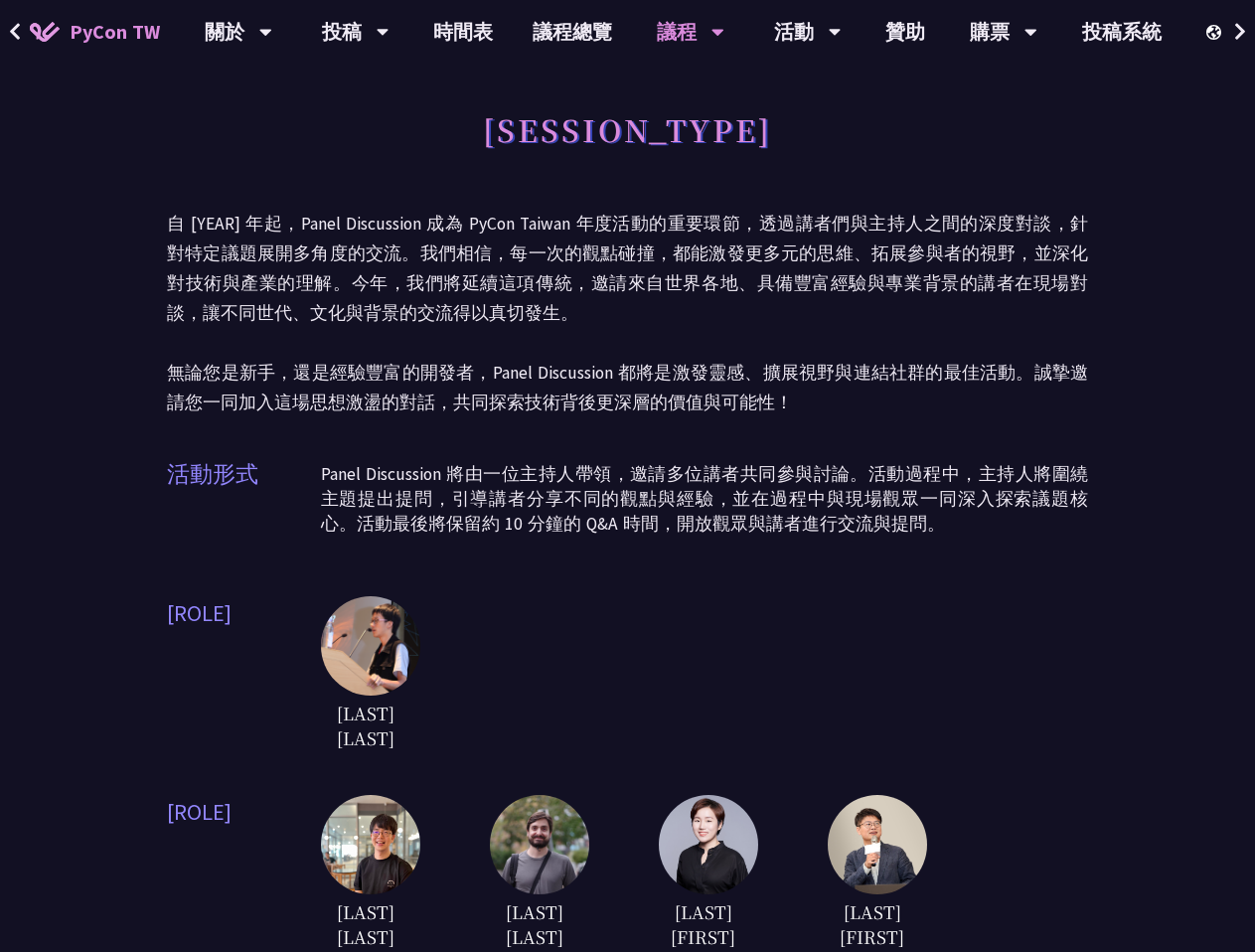click at bounding box center [627, 476] 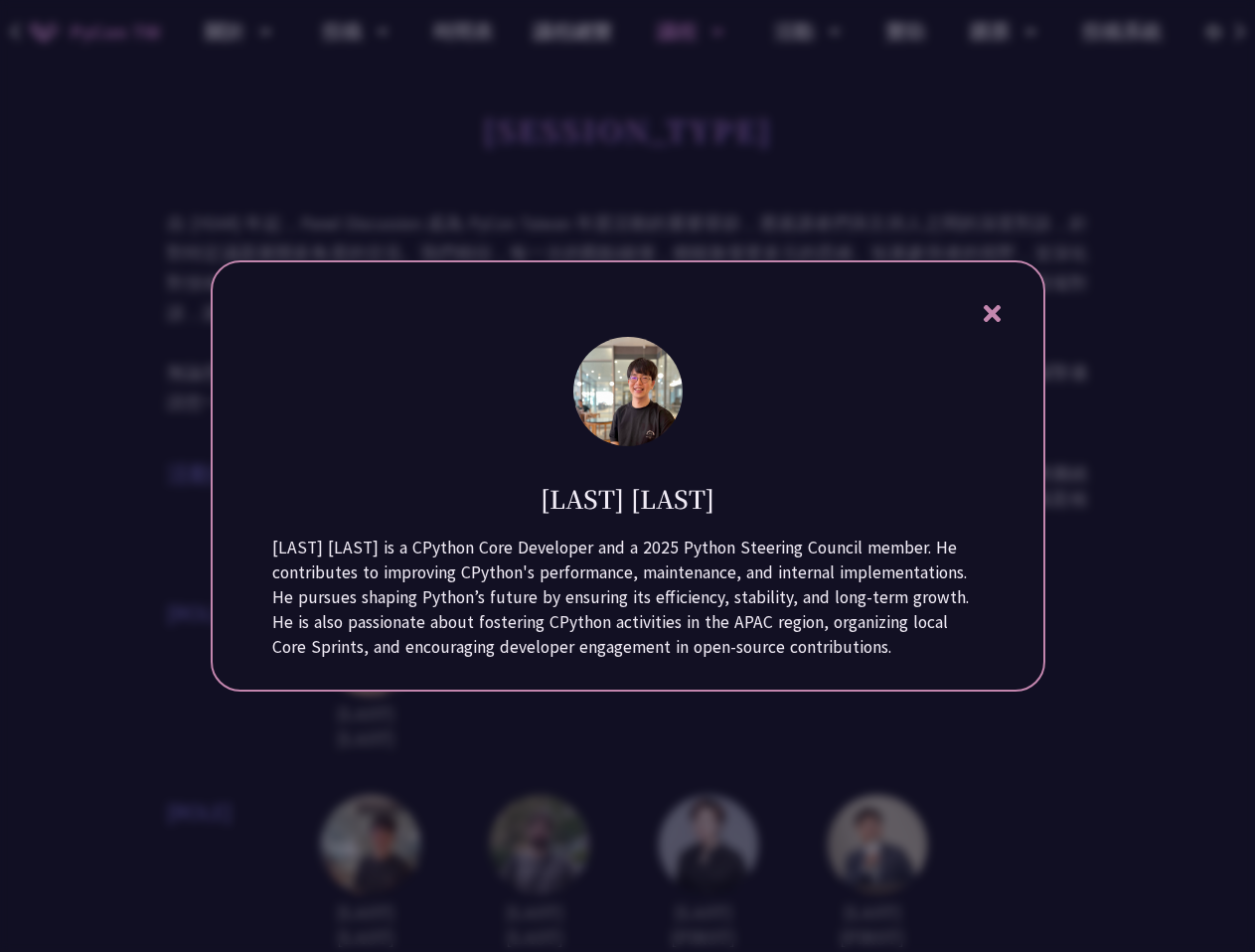 click at bounding box center [627, 476] 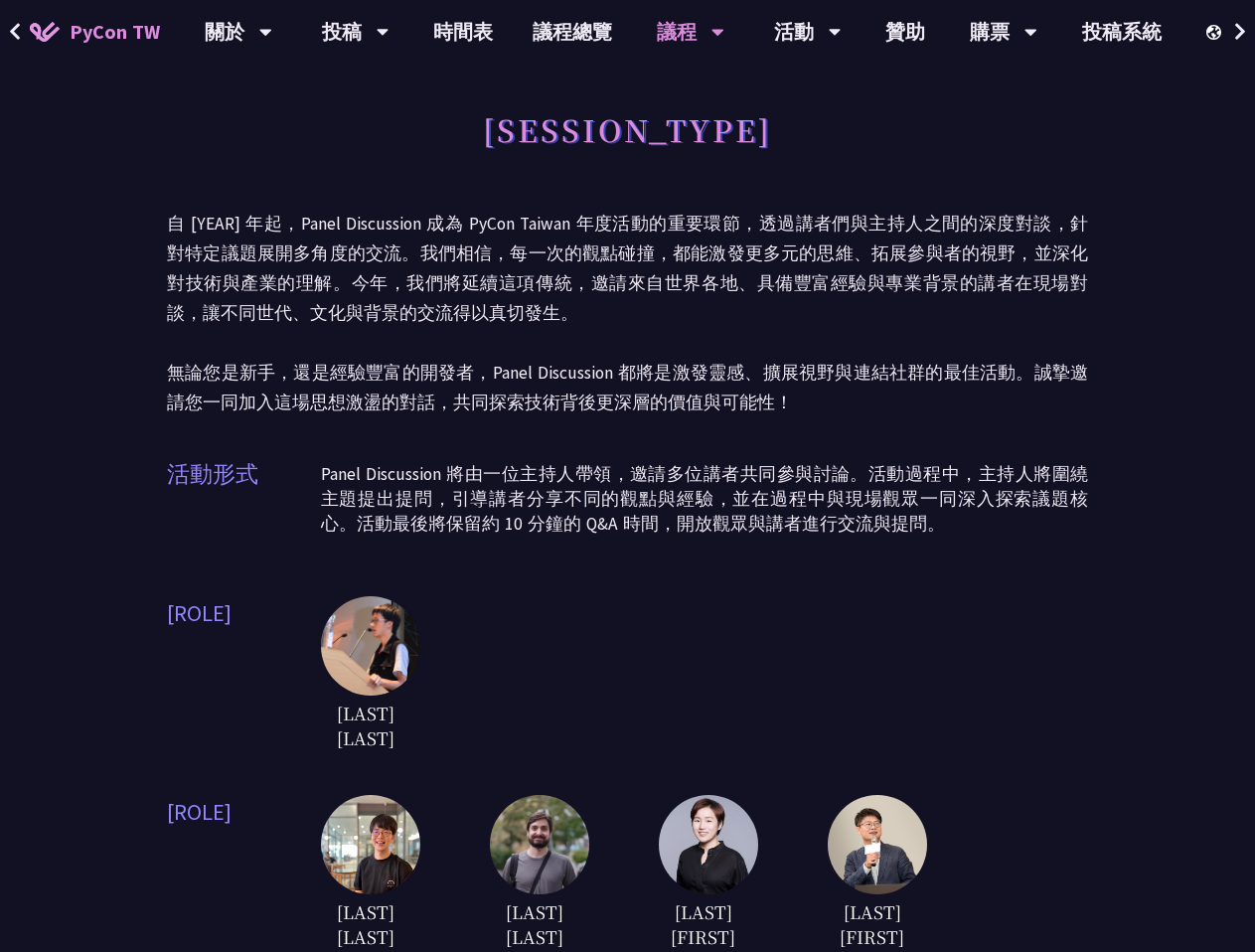 click at bounding box center [540, 845] 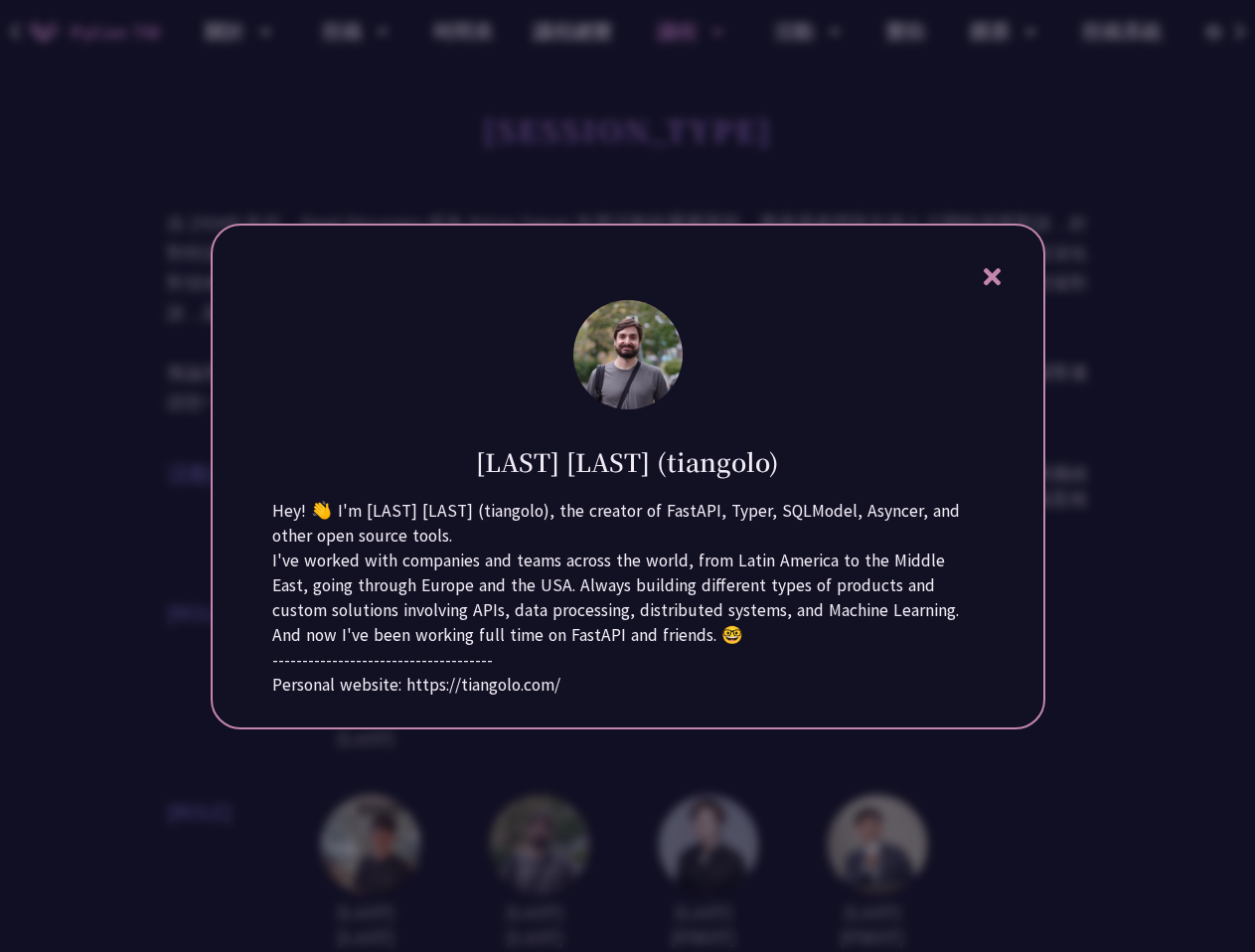 scroll, scrollTop: 99, scrollLeft: 0, axis: vertical 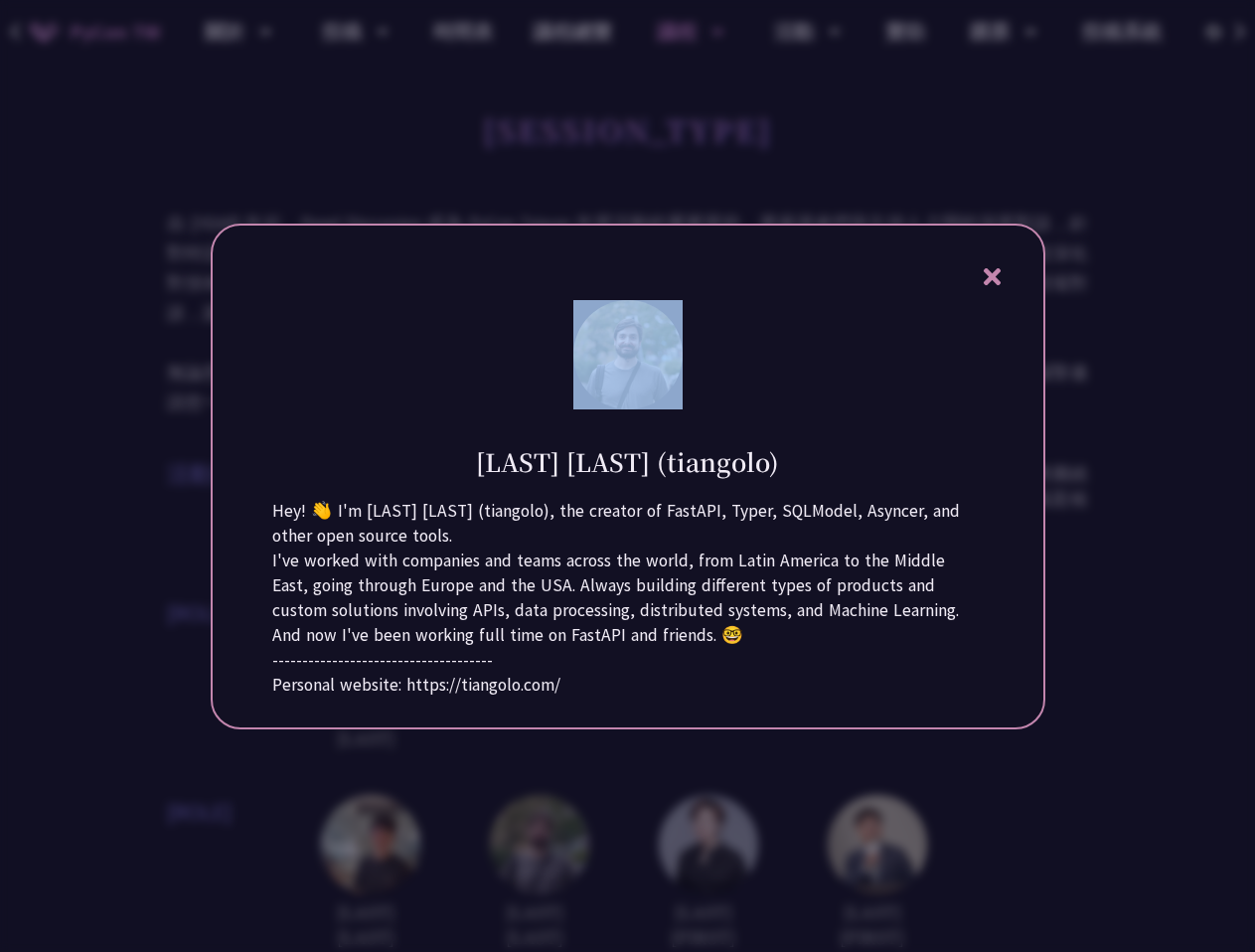 click at bounding box center [627, 476] 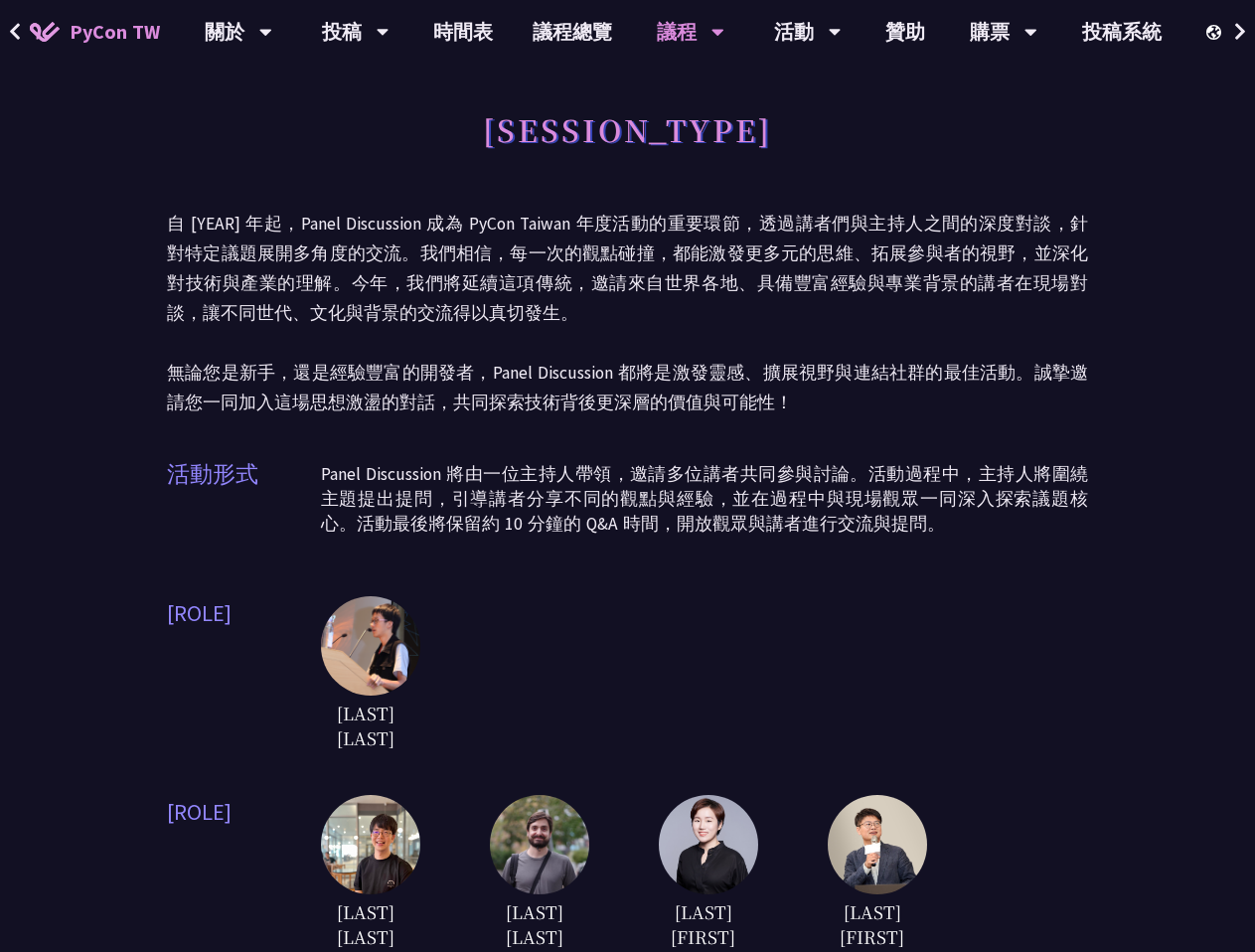 click at bounding box center [708, 845] 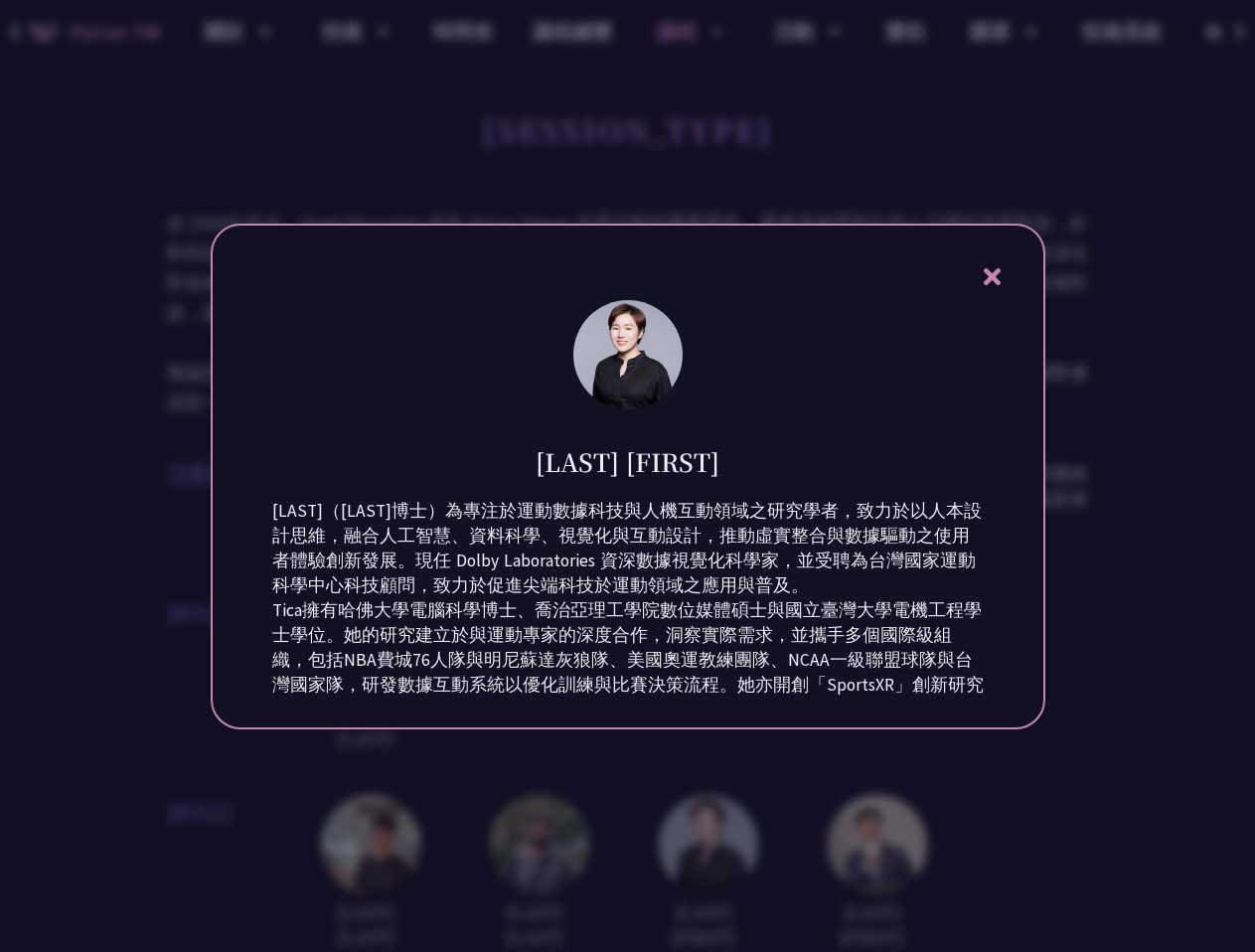 scroll, scrollTop: 497, scrollLeft: 0, axis: vertical 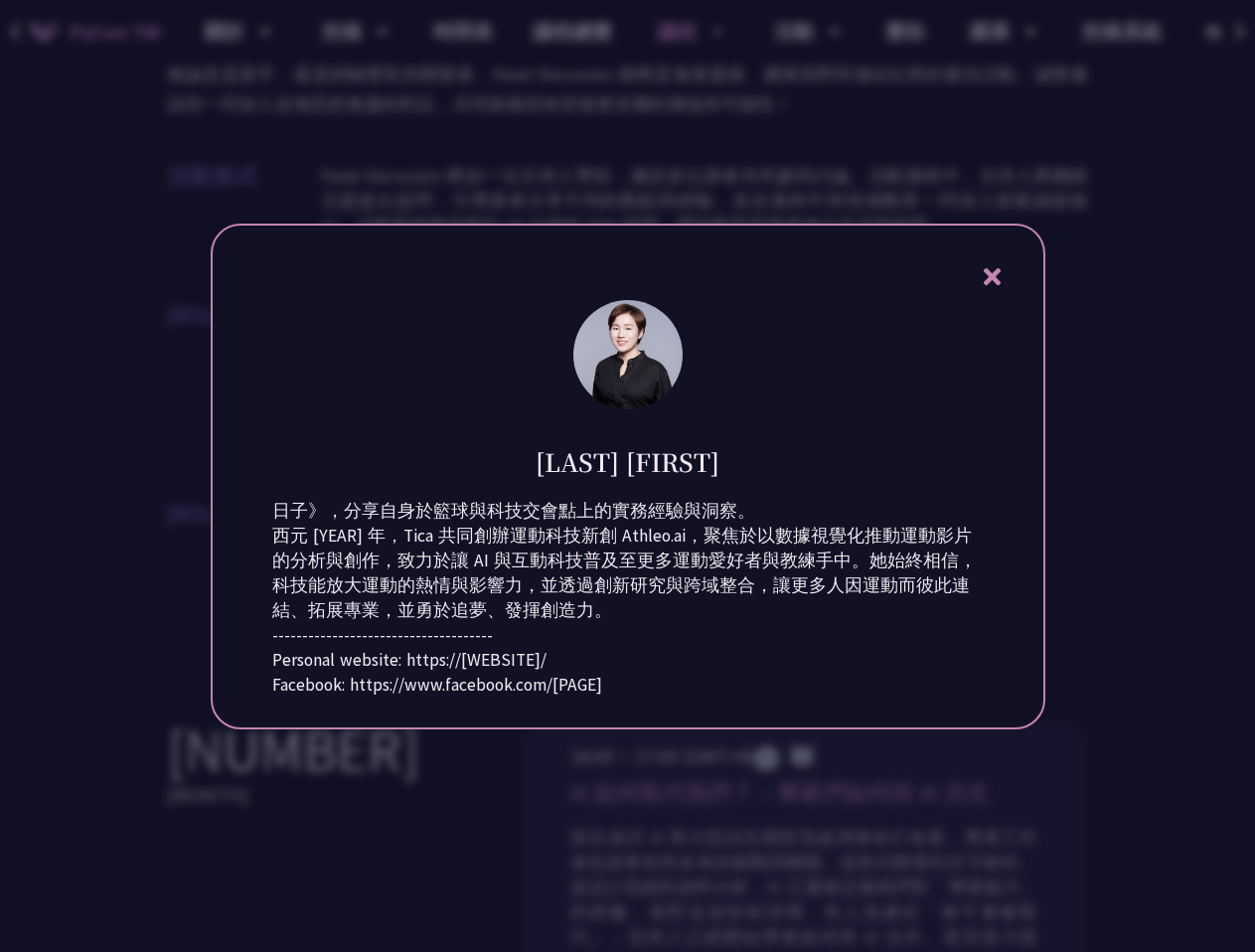 click at bounding box center (627, 476) 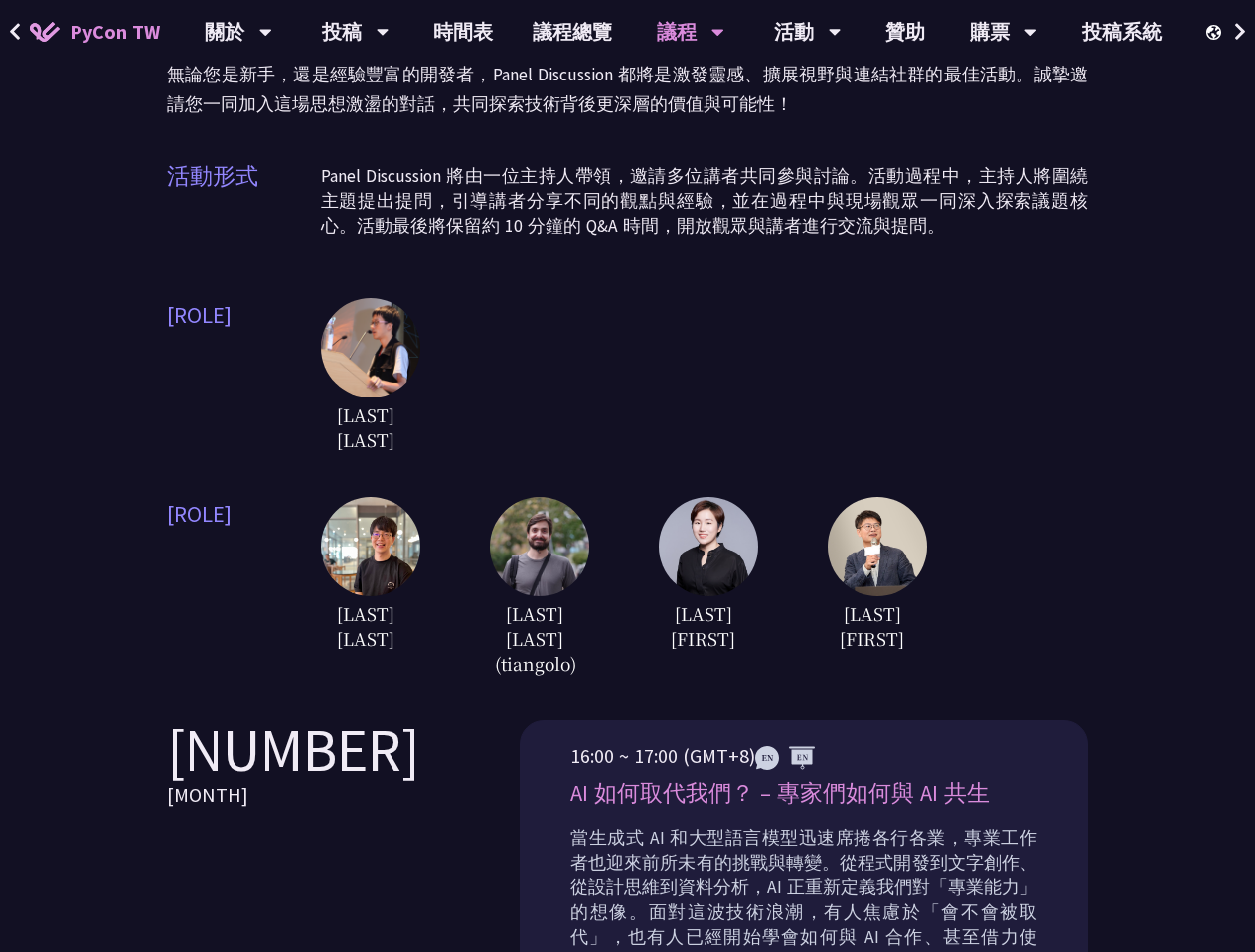 click at bounding box center (877, 547) 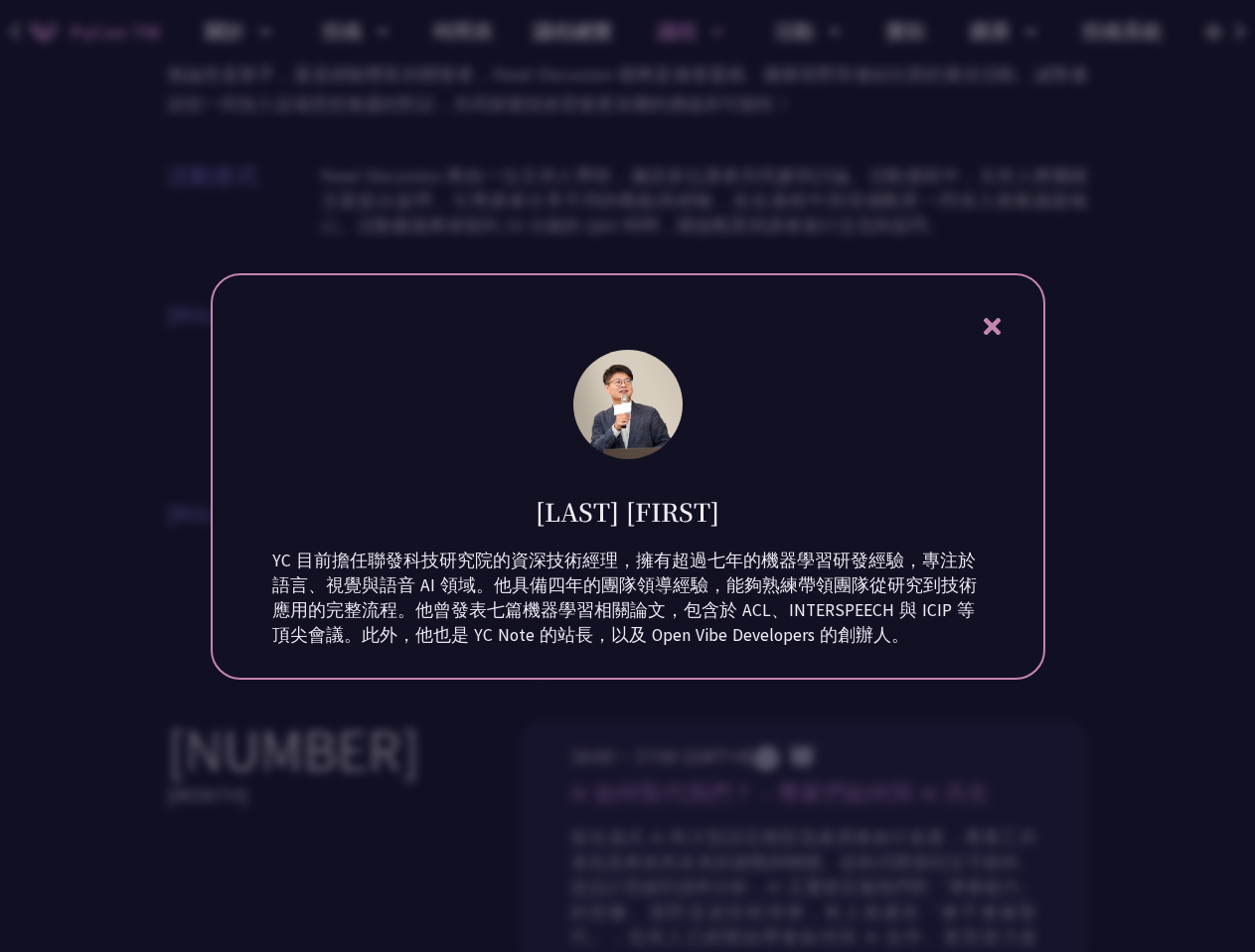 click at bounding box center (627, 476) 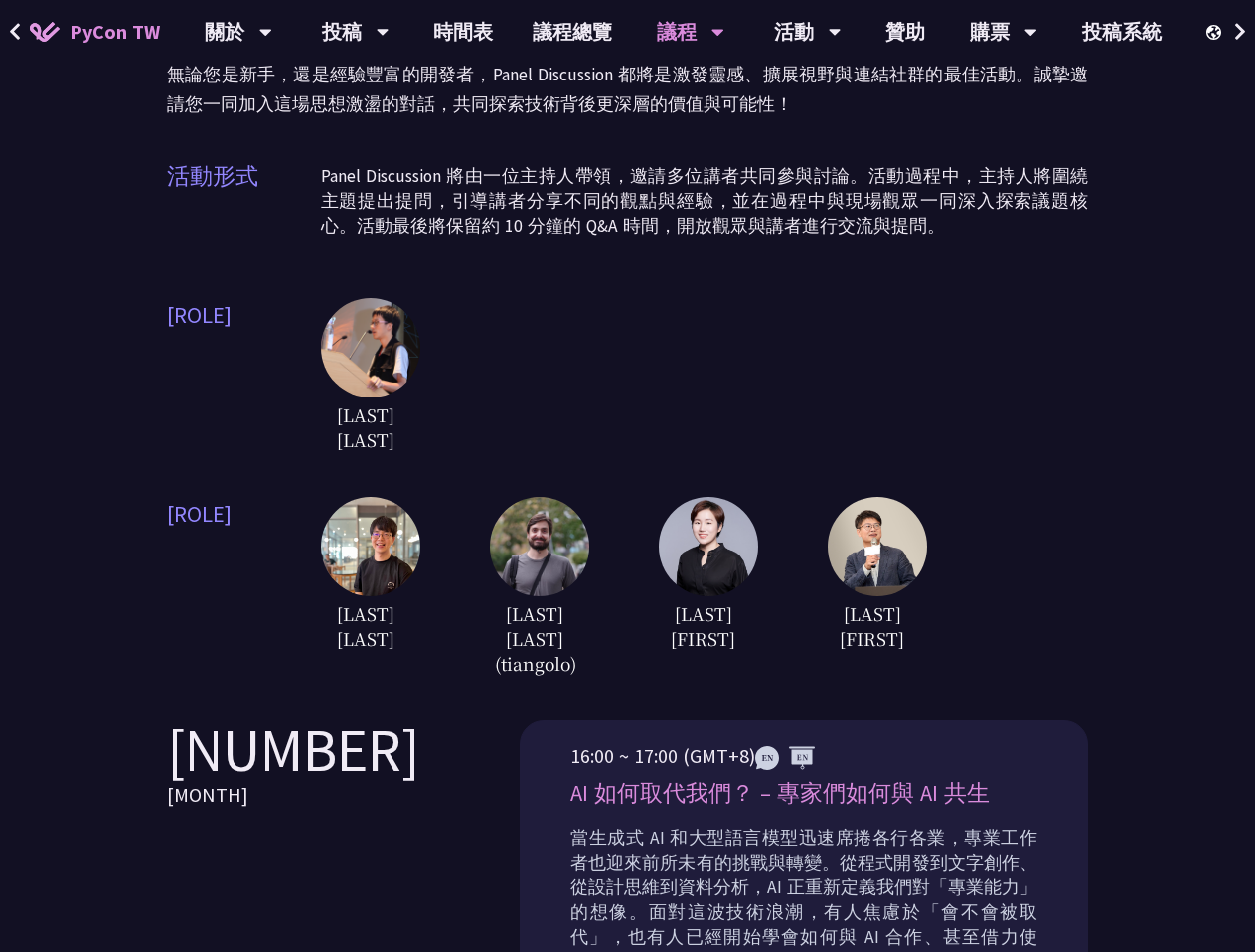 click at bounding box center (877, 547) 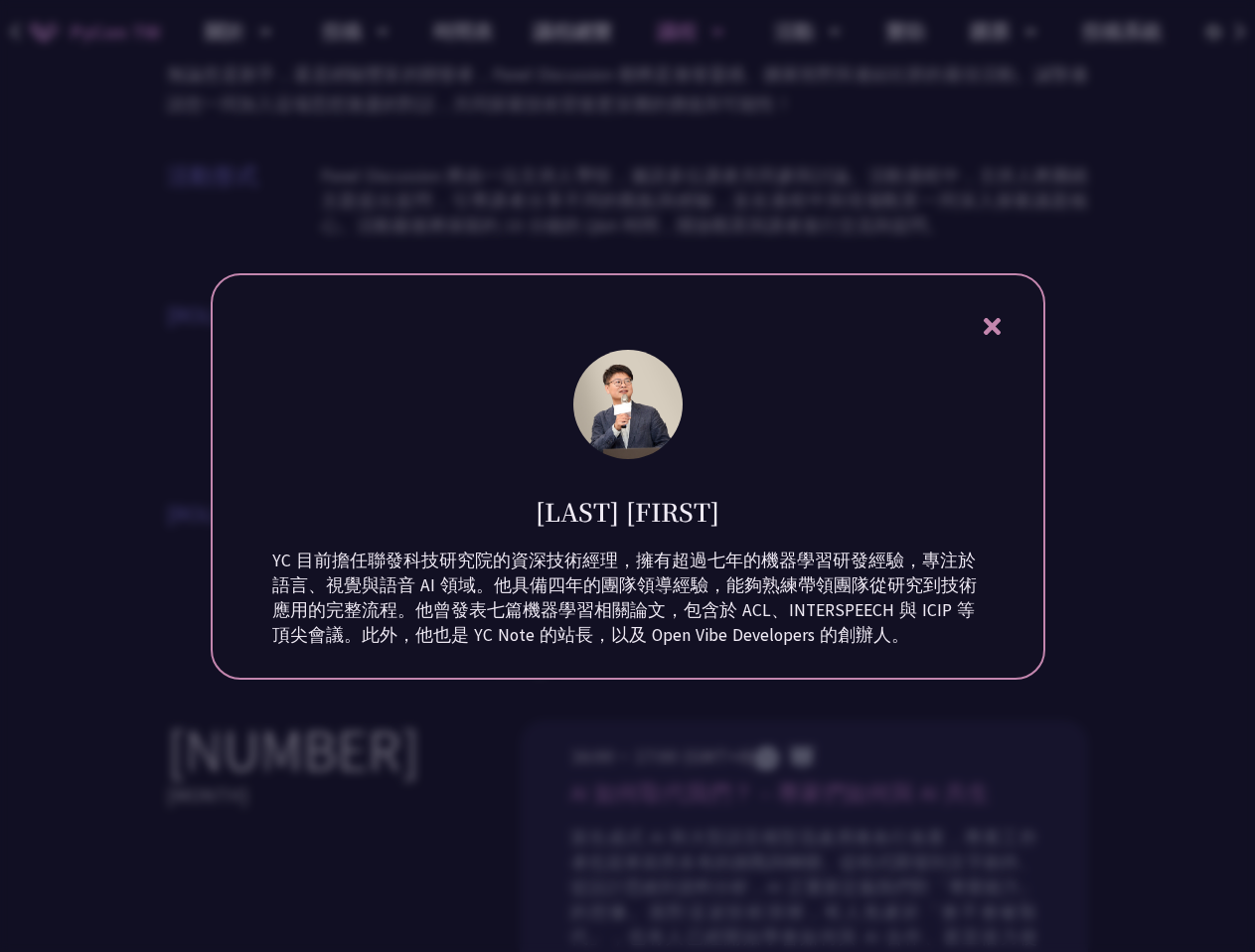 click at bounding box center (627, 476) 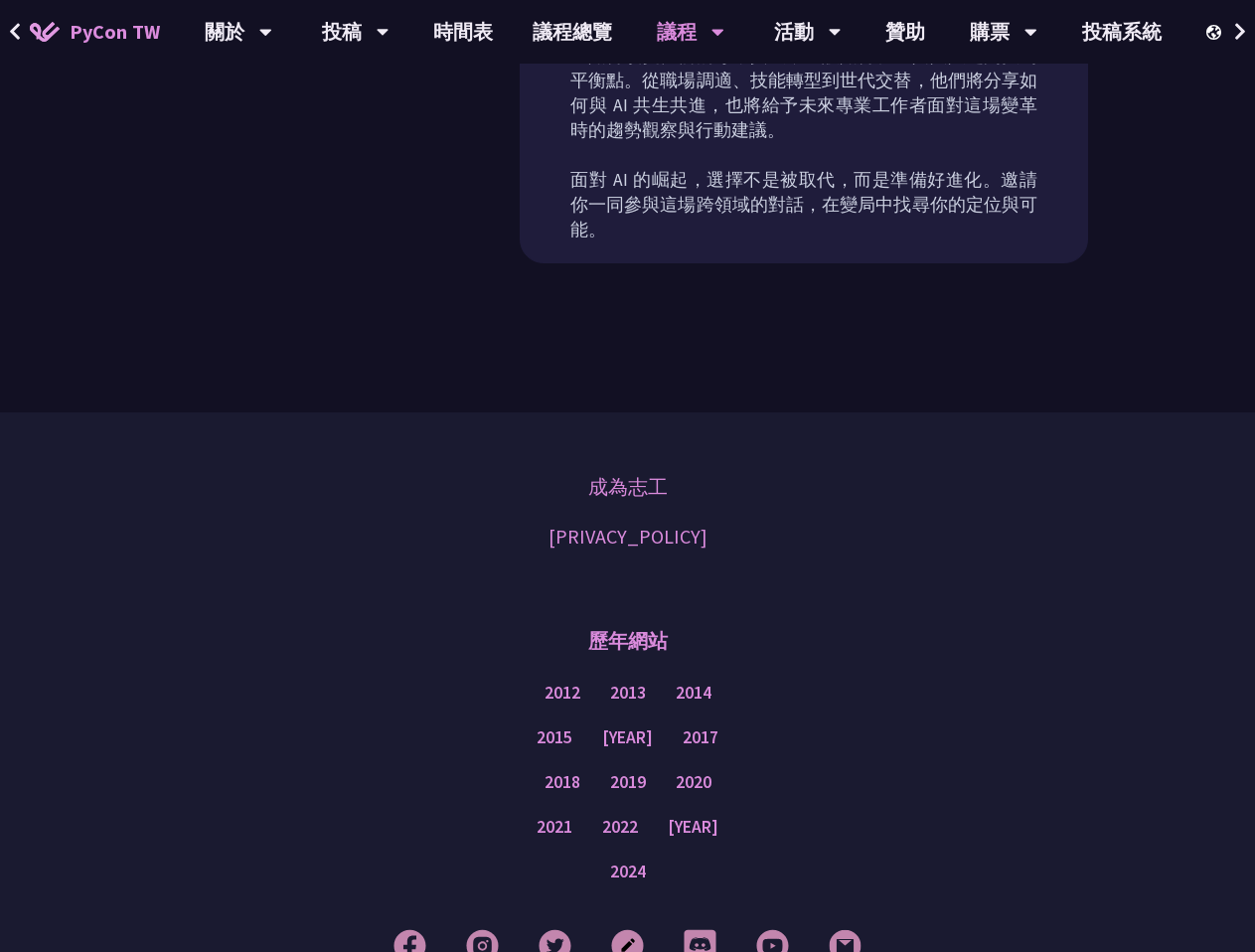 scroll, scrollTop: 782, scrollLeft: 0, axis: vertical 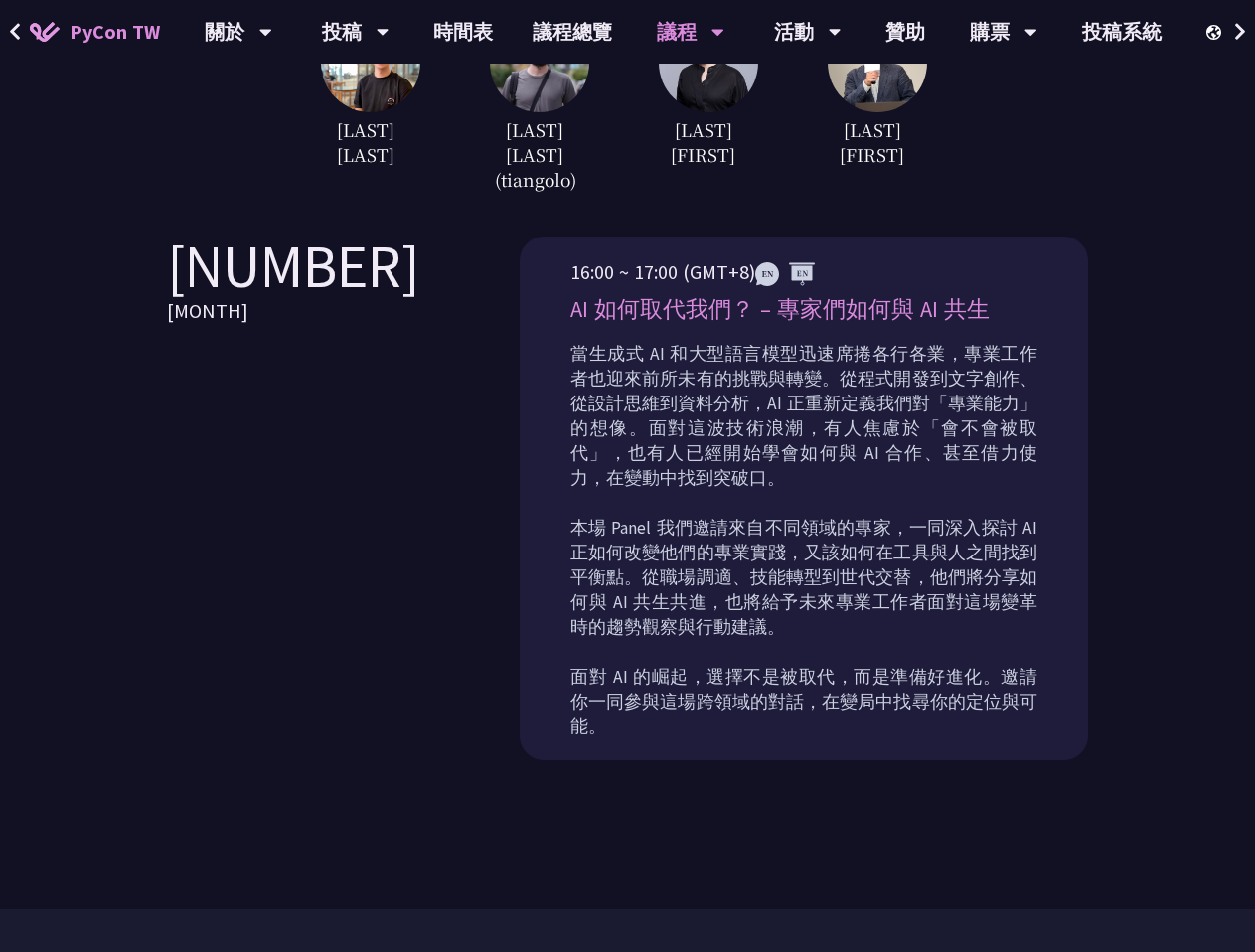 click on "AI 如何取代我們？ – 專家們如何與 AI 共生" at bounding box center (804, 309) 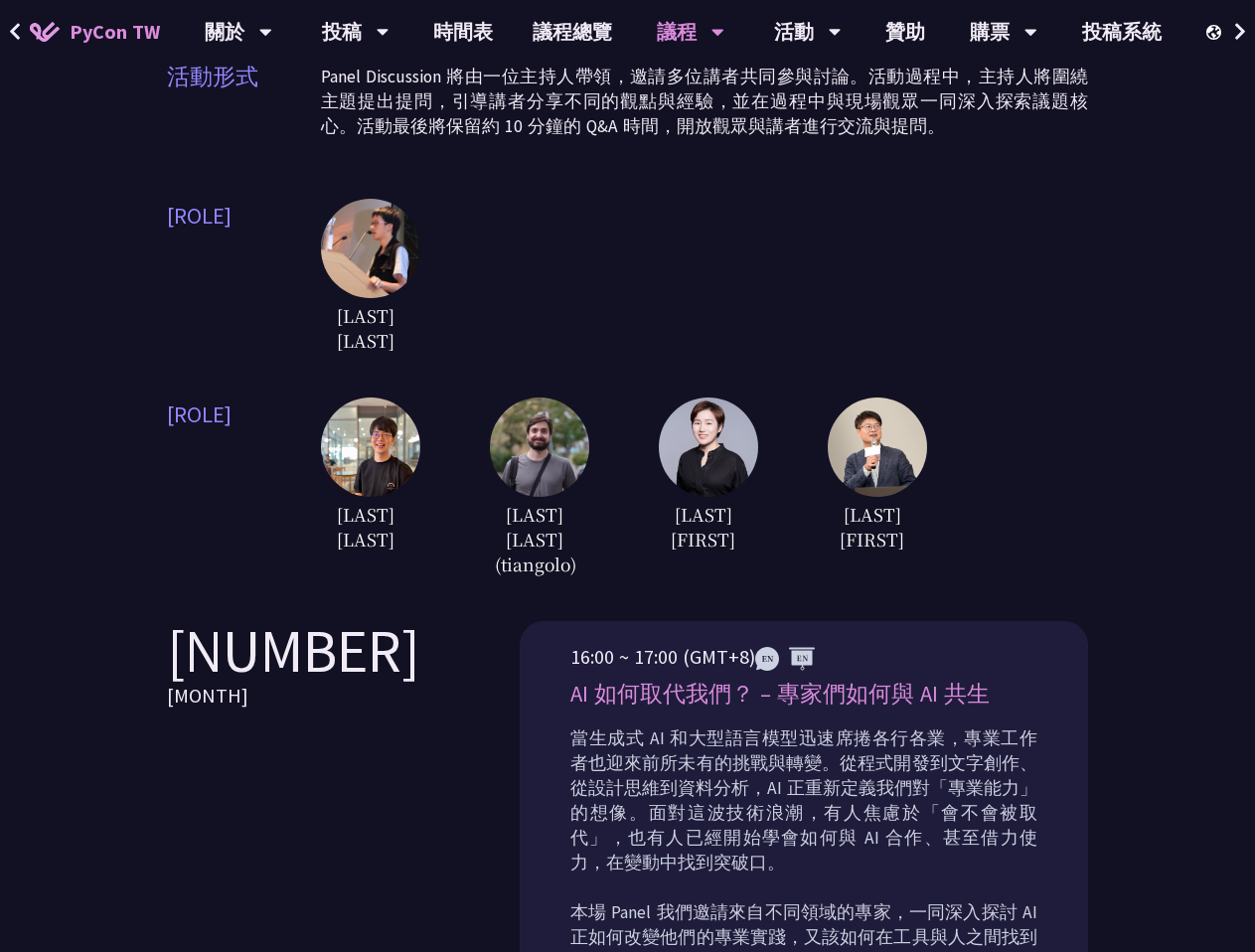 scroll, scrollTop: 596, scrollLeft: 0, axis: vertical 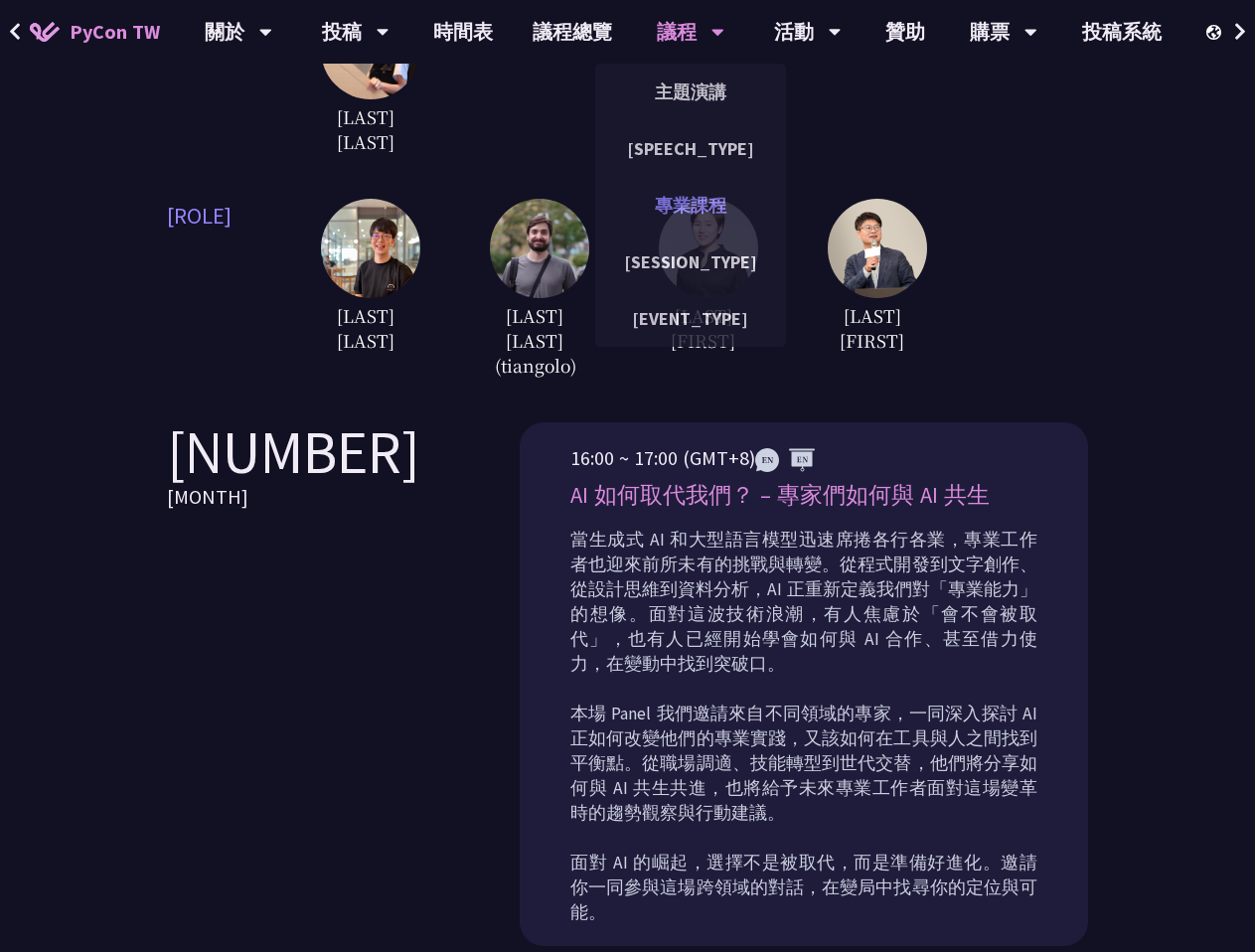 click on "專業課程" at bounding box center (691, 205) 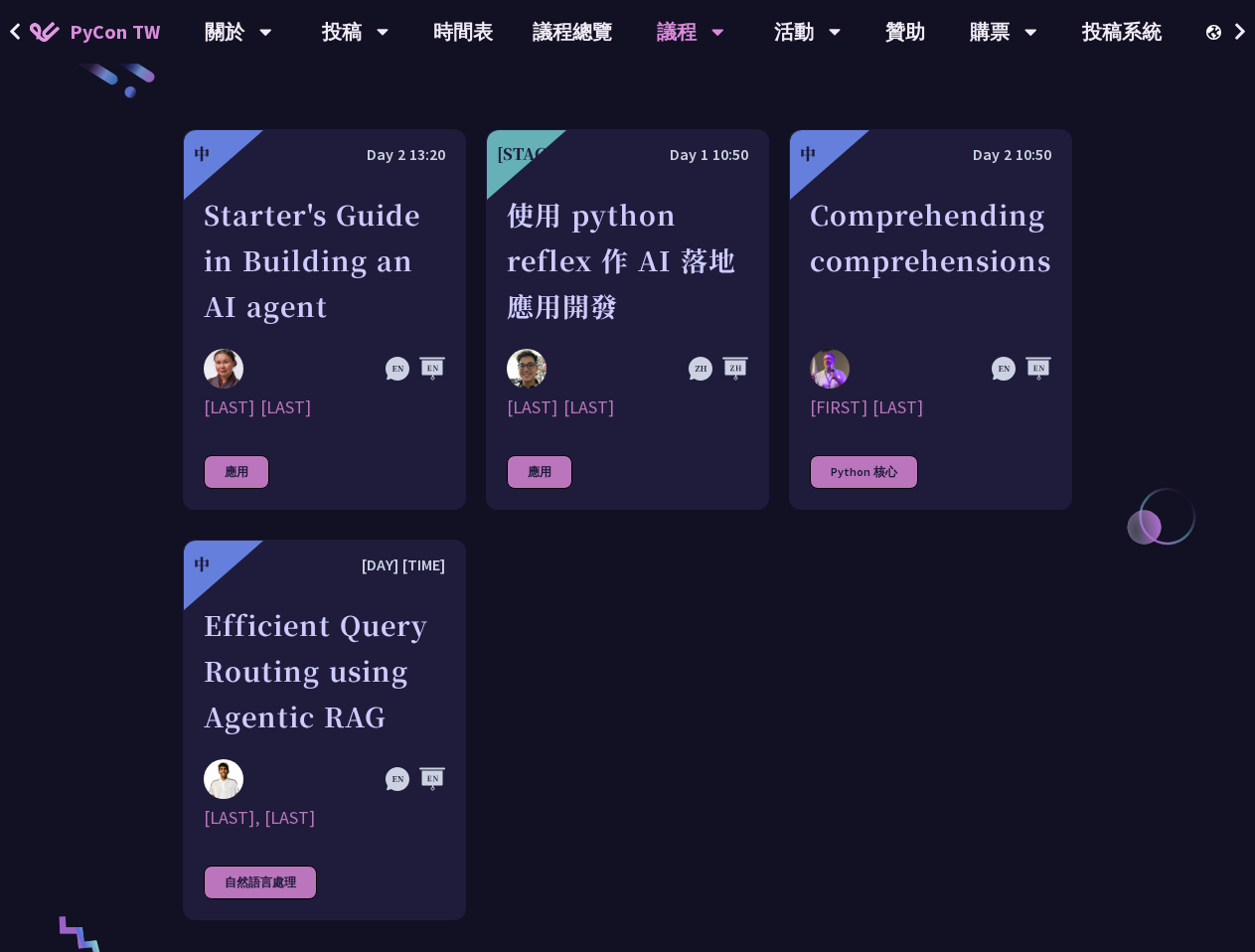 scroll, scrollTop: 397, scrollLeft: 0, axis: vertical 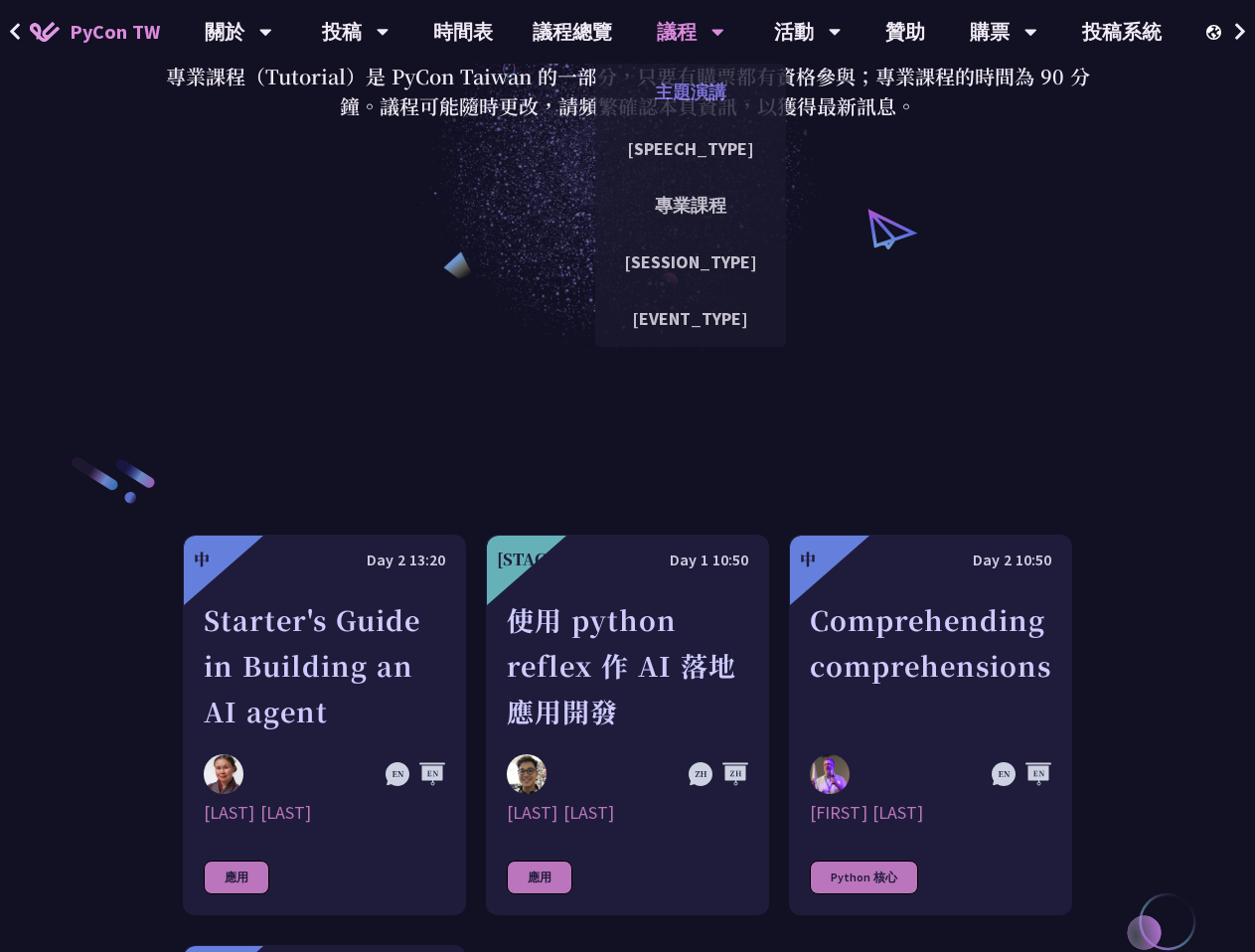 click on "主題演講" at bounding box center (691, 91) 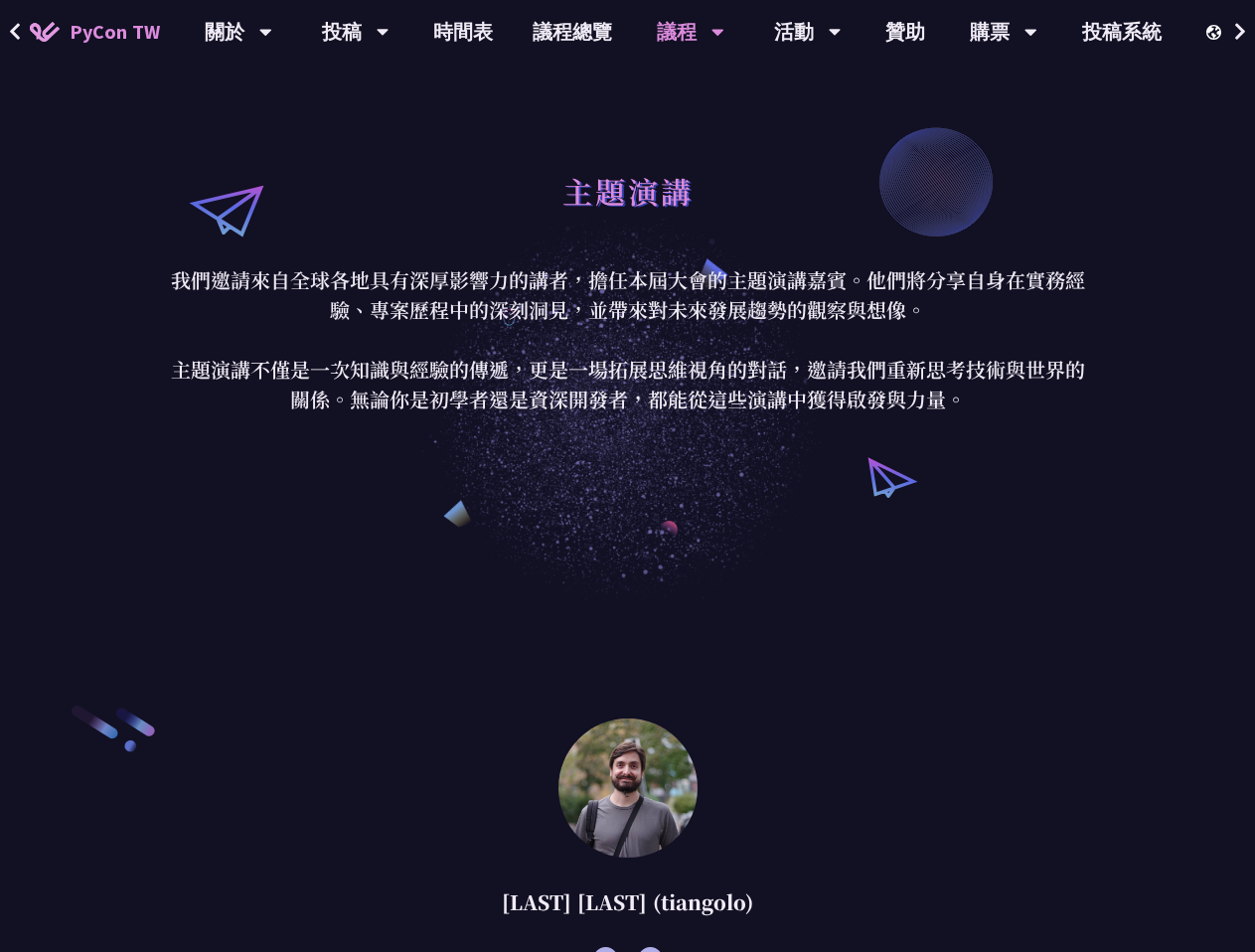 scroll, scrollTop: 0, scrollLeft: 0, axis: both 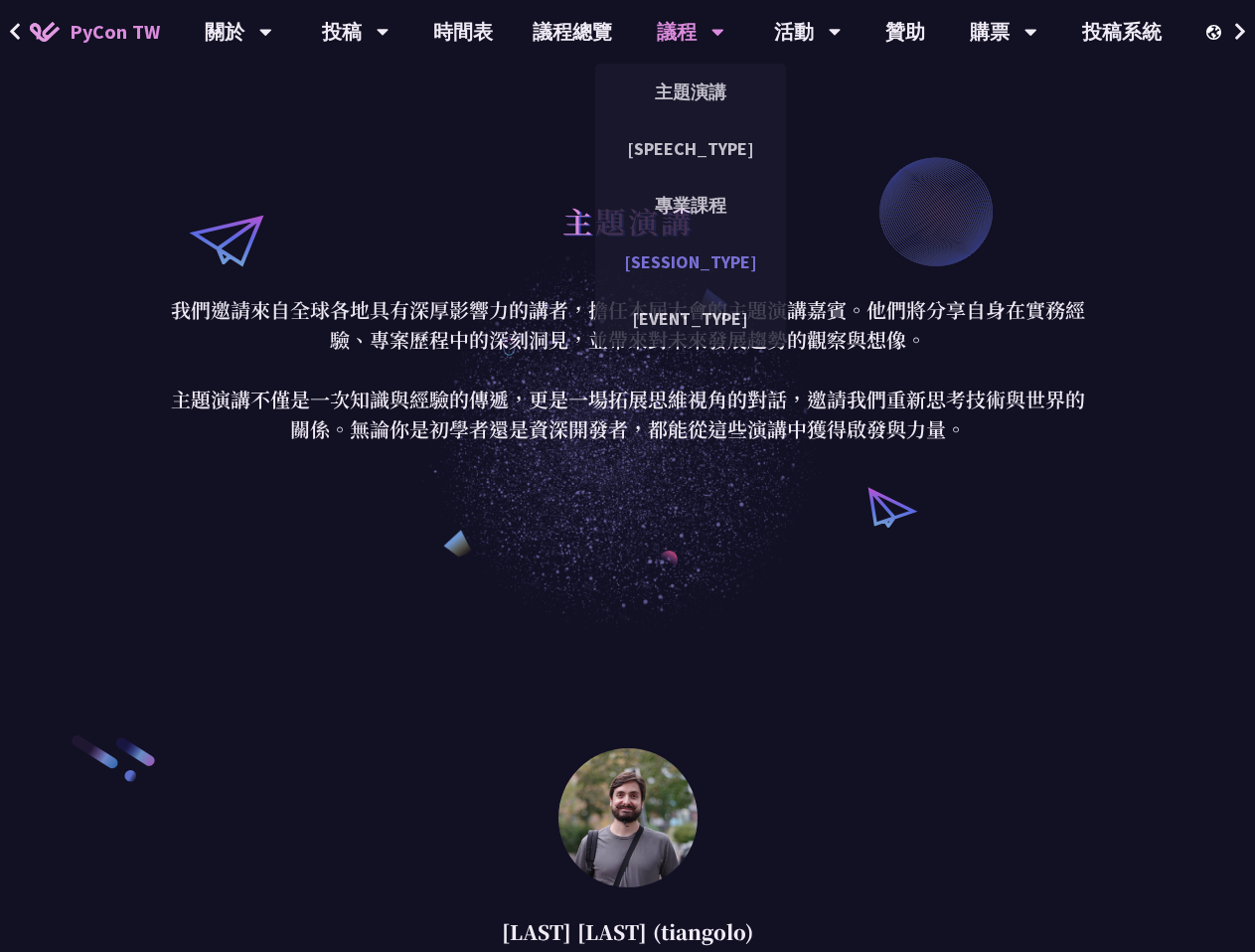 click on "Panel Discussion" at bounding box center (691, 261) 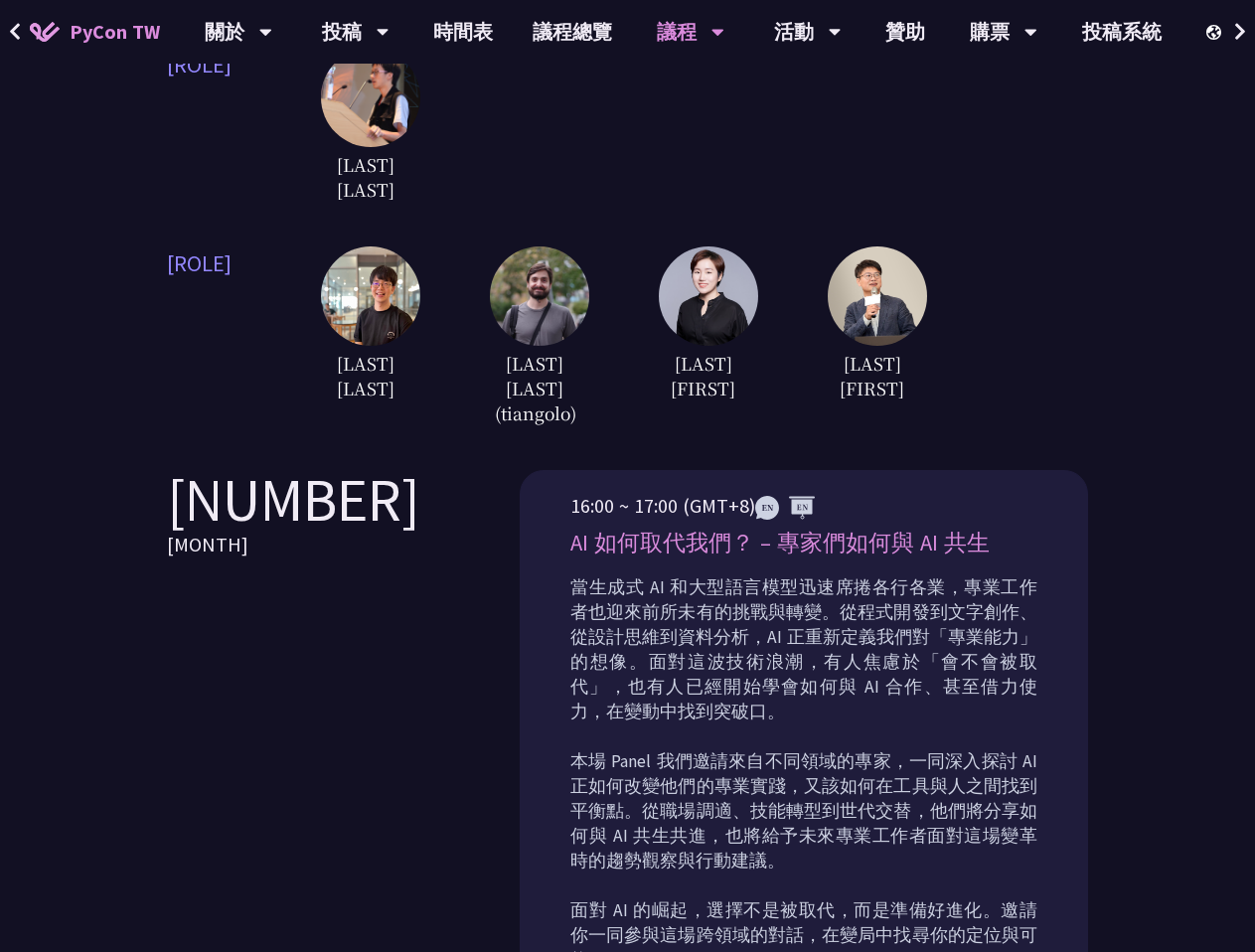 scroll, scrollTop: 795, scrollLeft: 0, axis: vertical 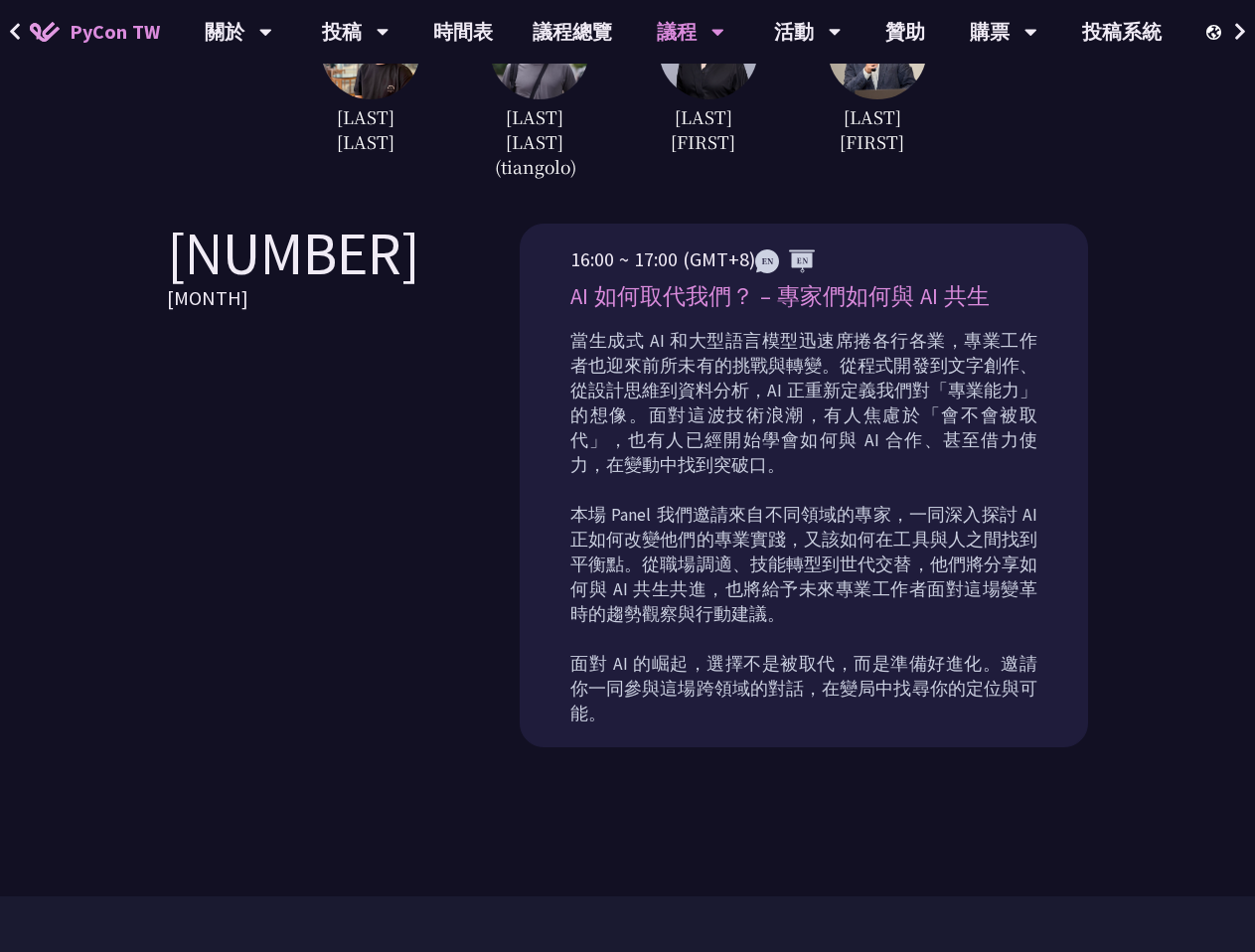 click on "當生成式 AI 和大型語言模型迅速席捲各行各業，專業工作者也迎來前所未有的挑戰與轉變。從程式開發到文字創作、從設計思維到資料分析，AI 正重新定義我們對「專業能力」的想像。面對這波技術浪潮，有人焦慮於「會不會被取代」，也有人已經開始學會如何與 AI 合作、甚至借力使力，在變動中找到突破口。 本場 Panel 我們邀請來自不同領域的專家，一同深入探討 AI 正如何改變他們的專業實踐，又該如何在工具與人之間找到平衡點。從職場調適、技能轉型到世代交替，他們將分享如何與 AI 共生共進，也將給予未來專業工作者面對這場變革時的趨勢觀察與行動建議。 面對 AI 的崛起，選擇不是被取代，而是準備好進化。邀請你一同參與這場跨領域的對話，在變局中找尋你的定位與可能。" at bounding box center (804, 528) 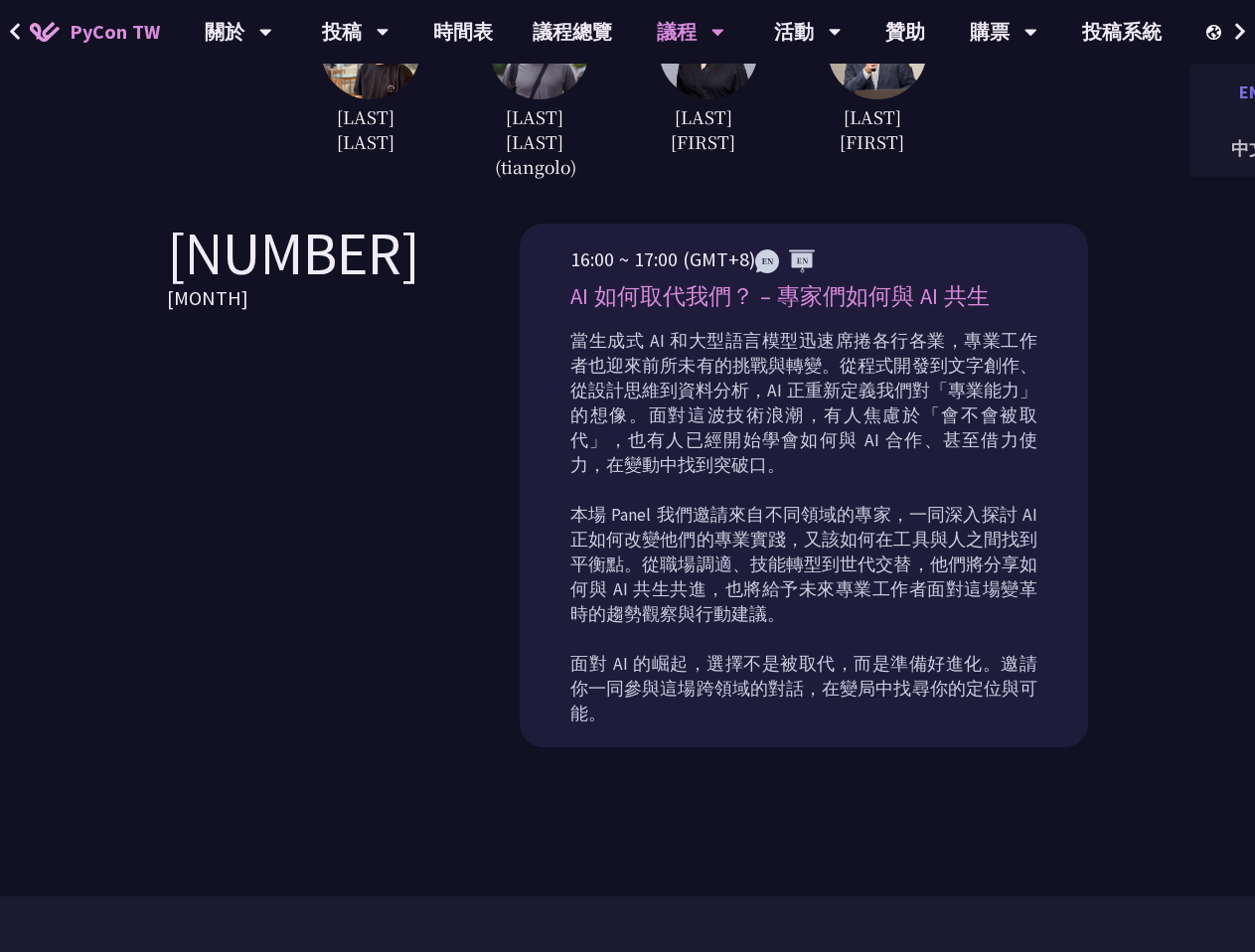 click on "EN" at bounding box center [1249, 91] 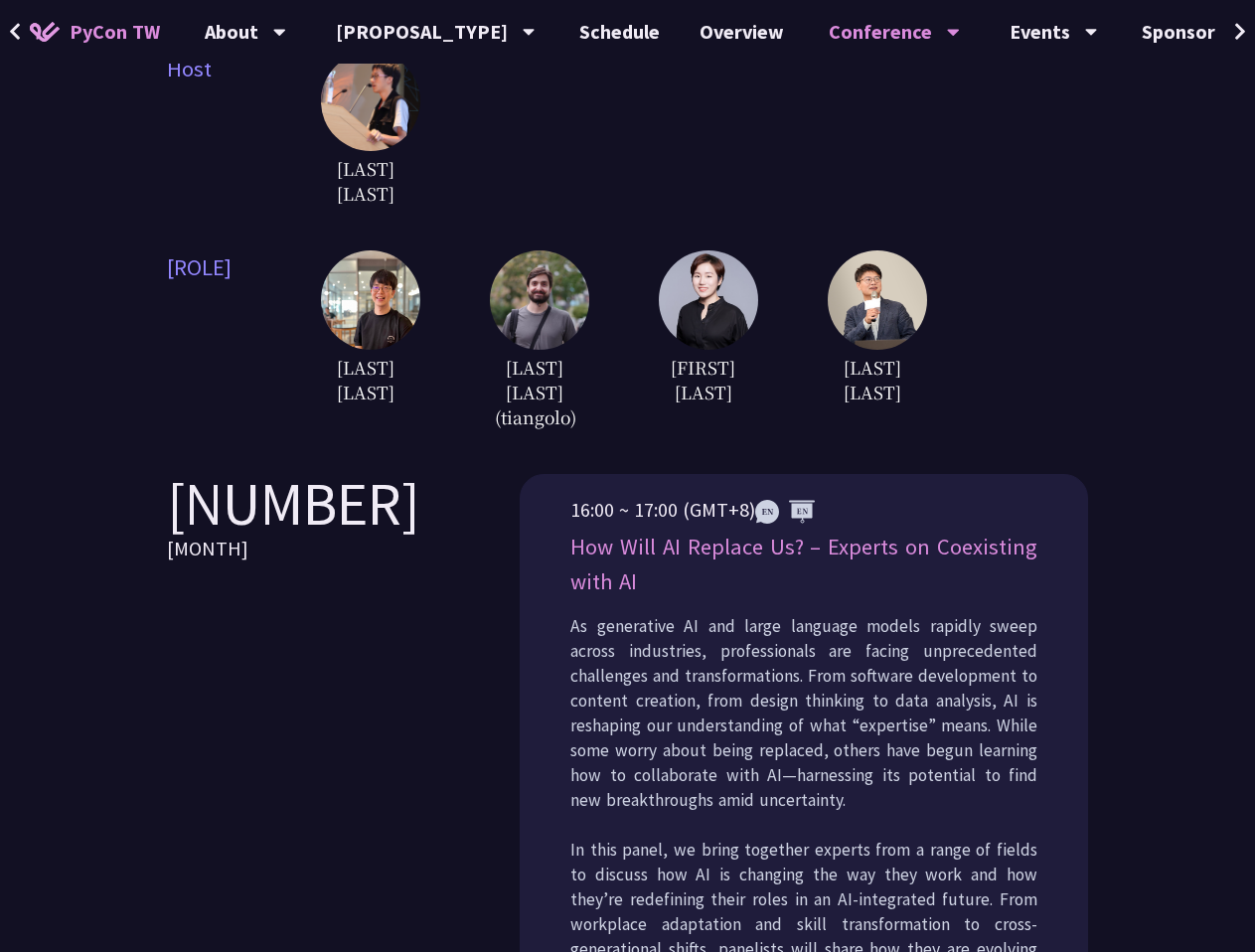 scroll, scrollTop: 497, scrollLeft: 0, axis: vertical 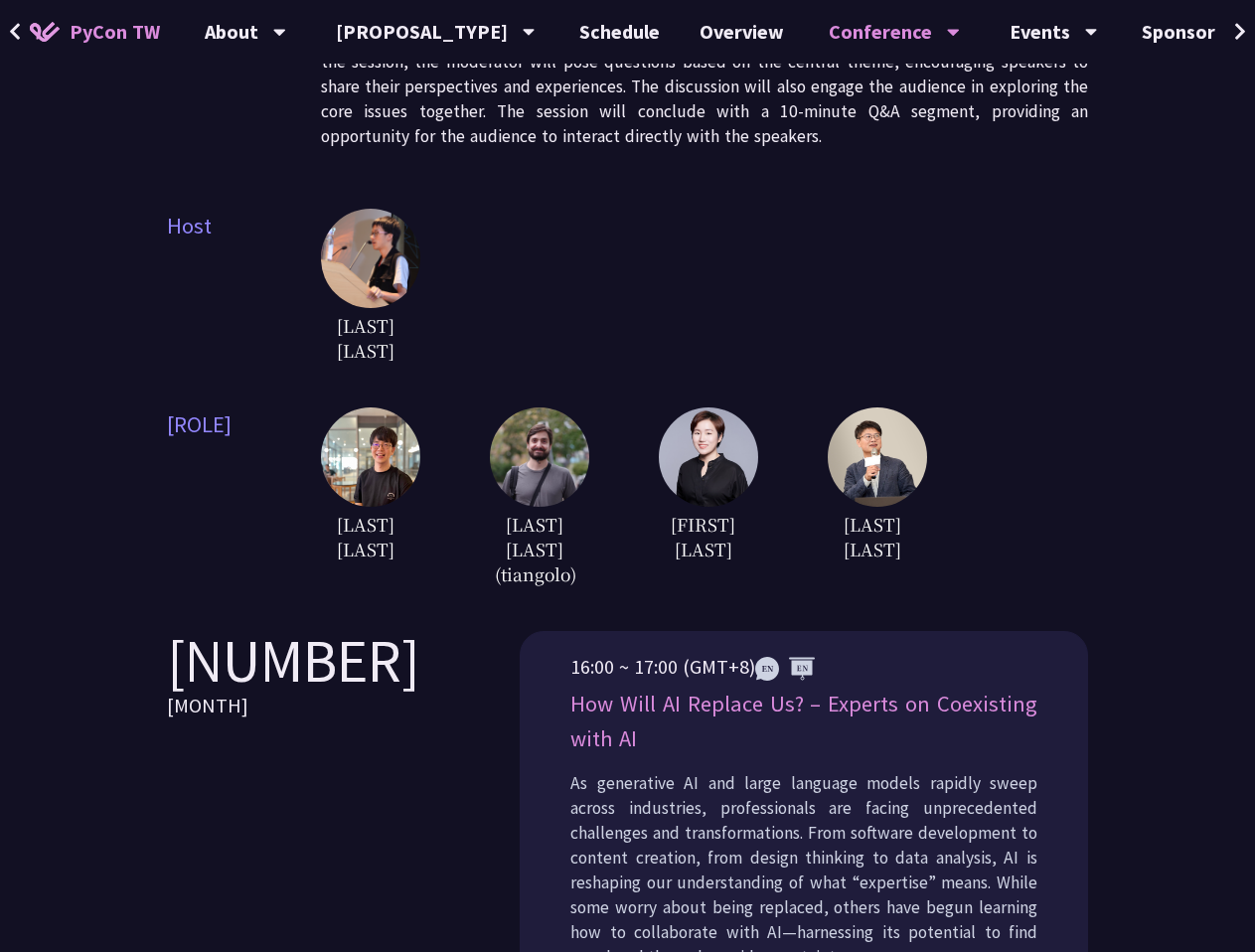 click at bounding box center (540, 457) 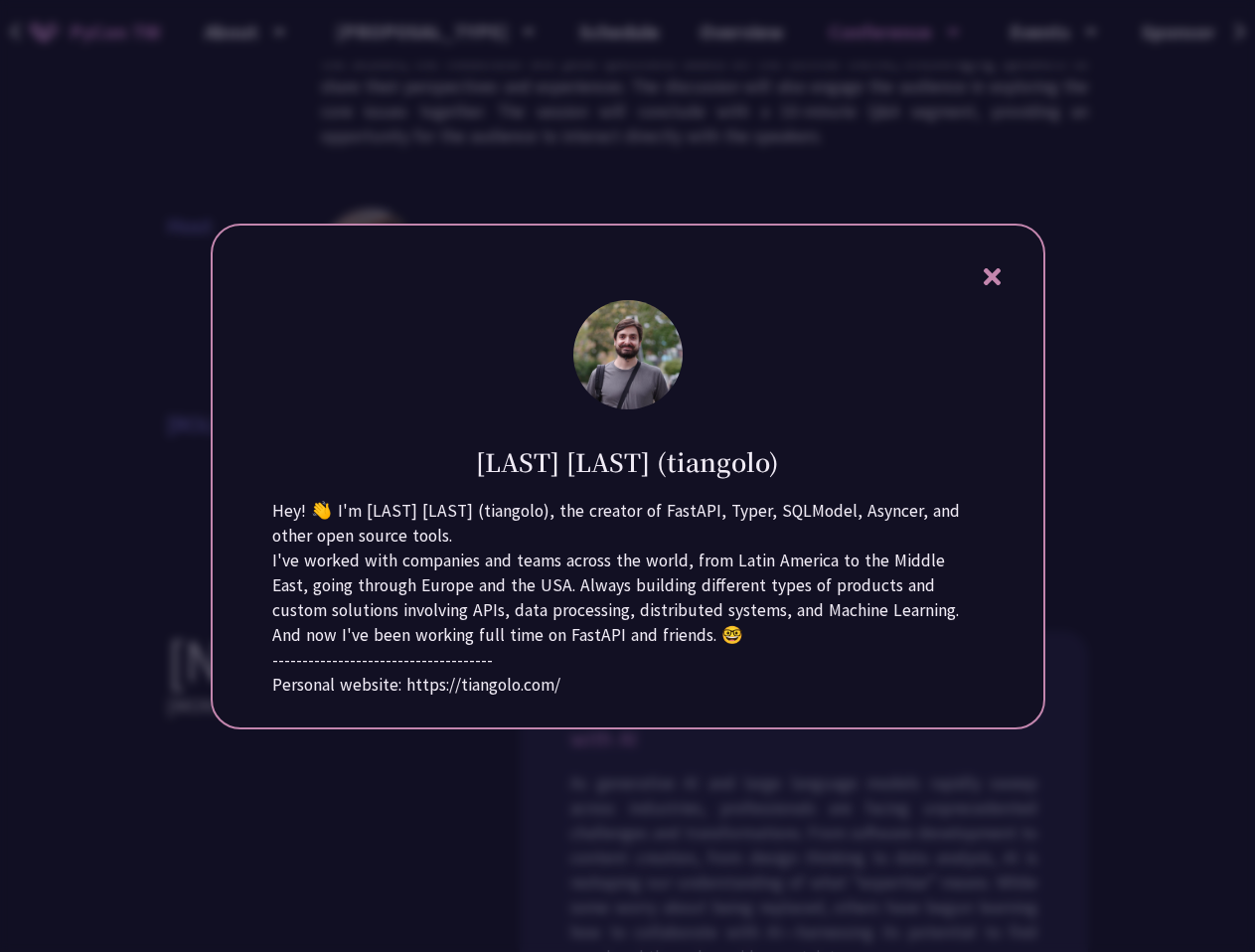 click on "Sebastián Ramírez (tiangolo)
Hey! 👋 I'm Sebastián Ramírez (tiangolo), the creator of FastAPI, Typer, SQLModel, Asyncer, and other open source tools.
I've worked with companies and teams across the world, from Latin America to the Middle East, going through Europe and the USA. Always building different types of products and custom solutions involving APIs, data processing, distributed systems, and Machine Learning. And now I've been working full time on FastAPI and friends. 🤓
-------------------------------------
Personal website: https://tiangolo.com/" at bounding box center (628, 476) 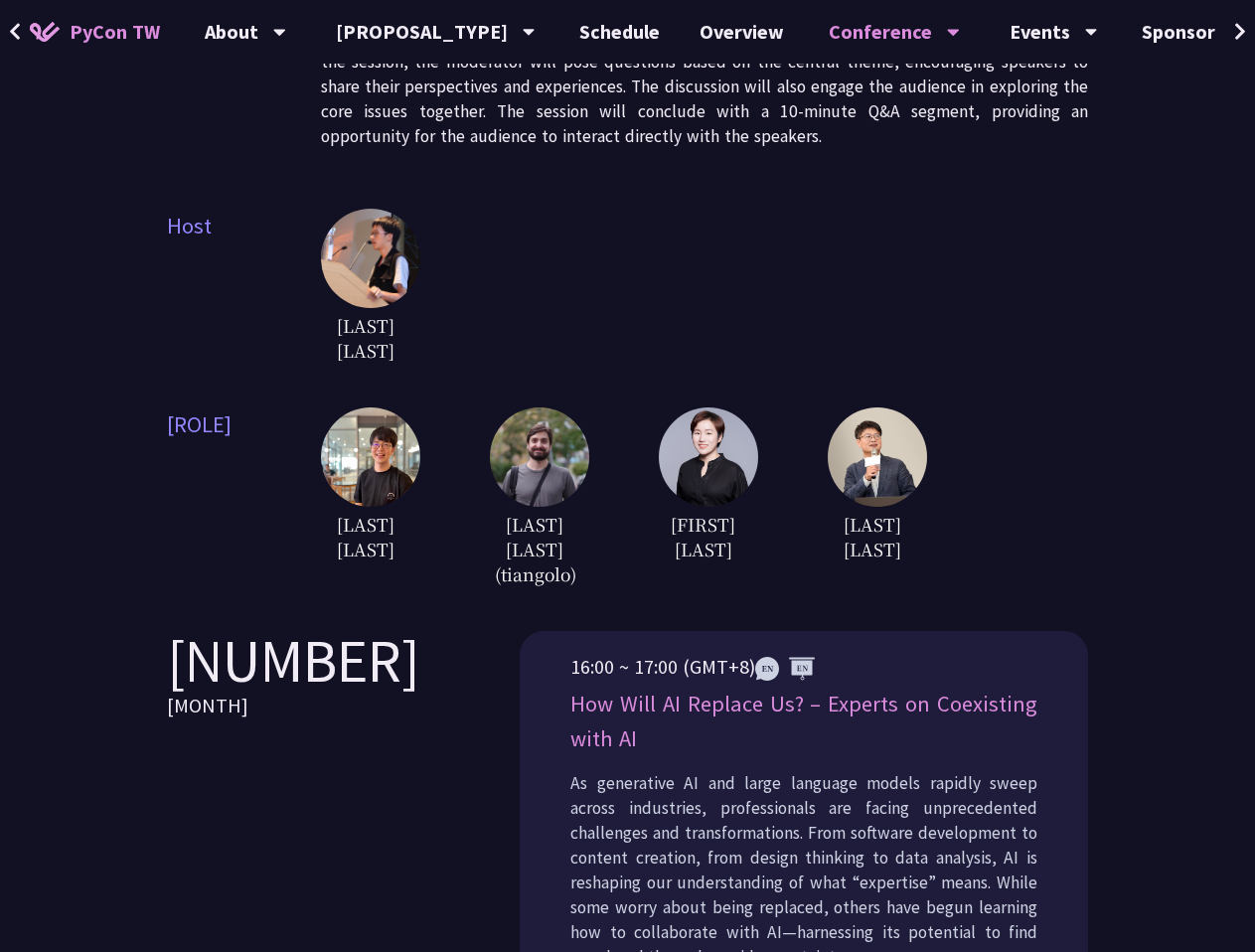 click at bounding box center [371, 258] 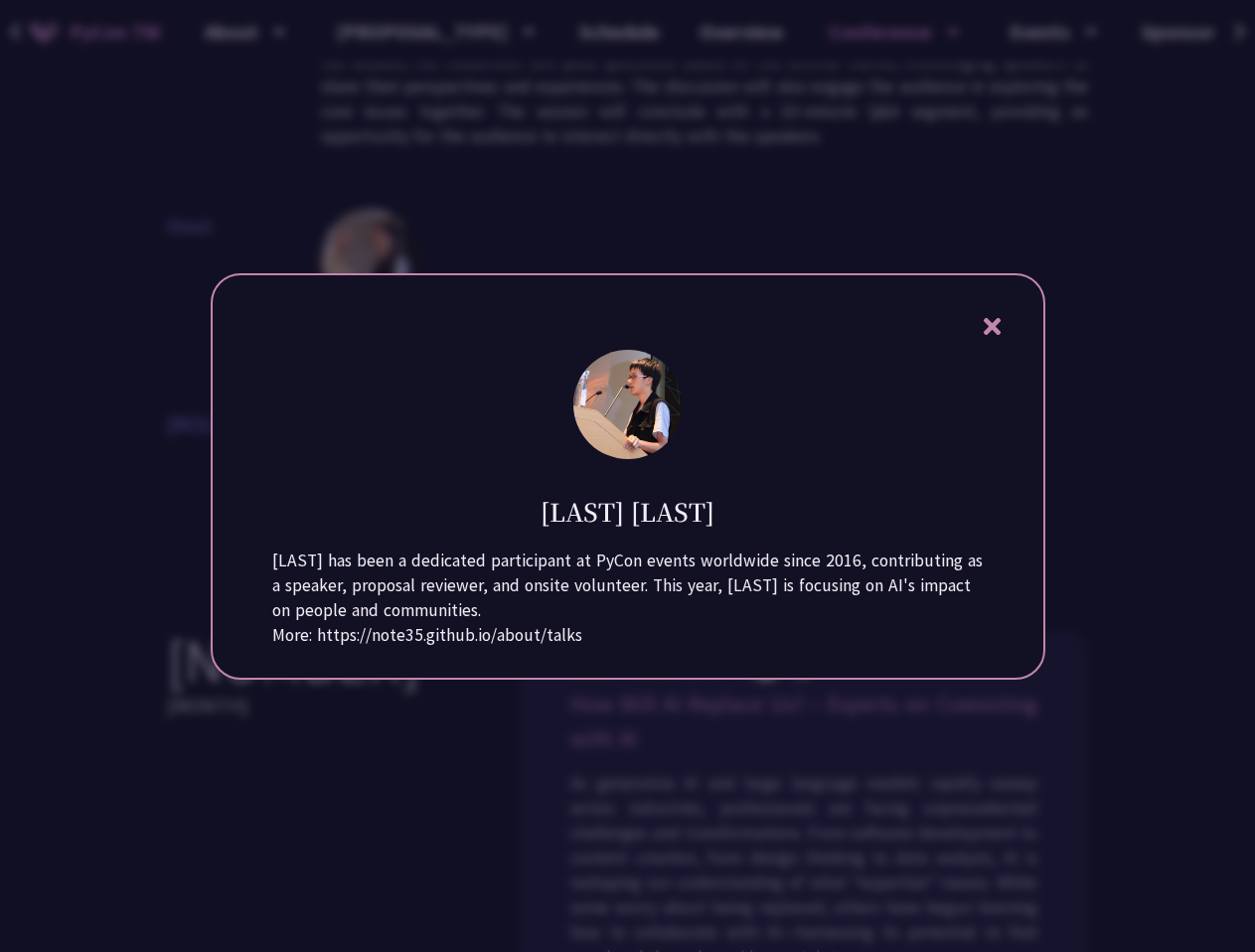 click at bounding box center (627, 476) 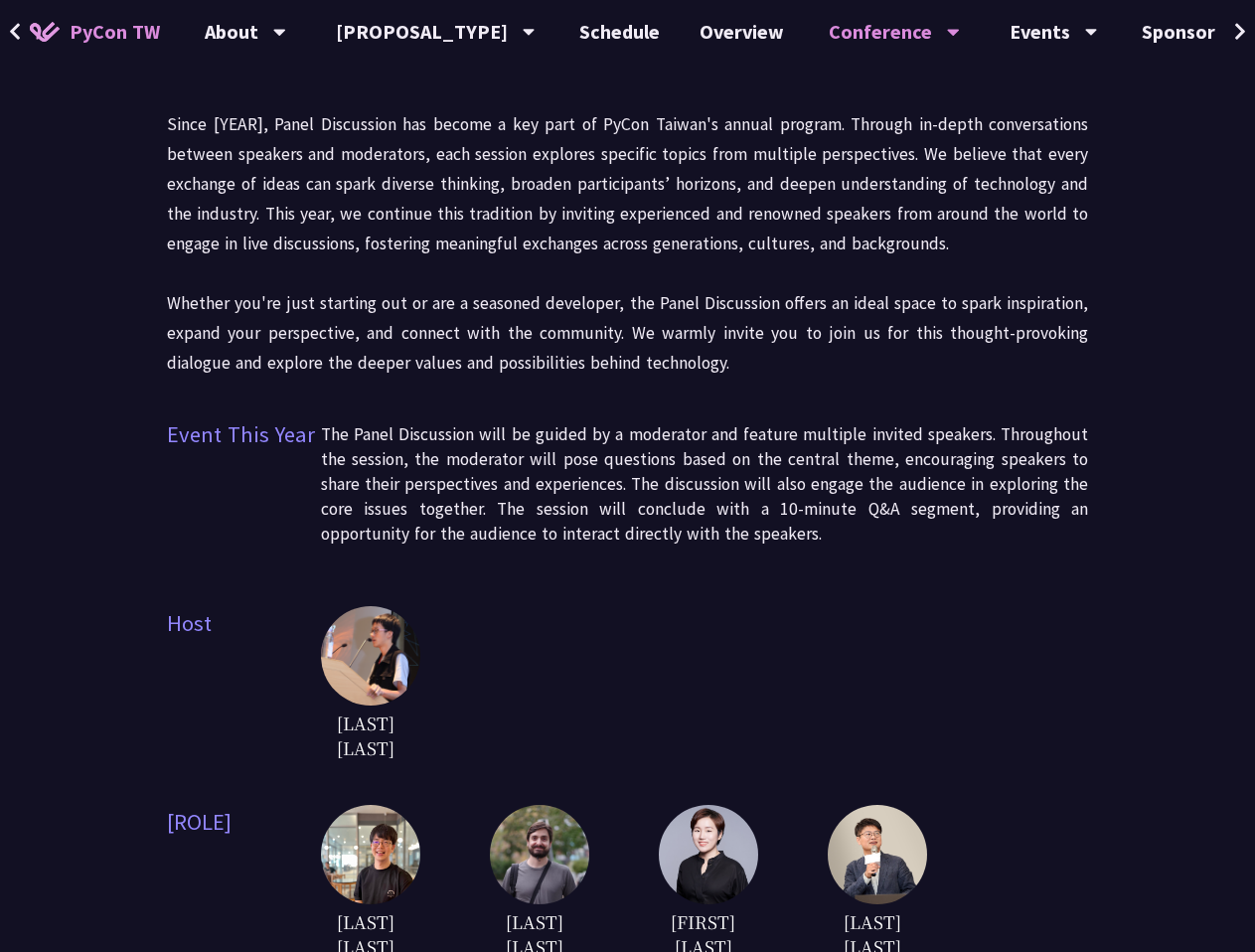 scroll, scrollTop: 0, scrollLeft: 0, axis: both 